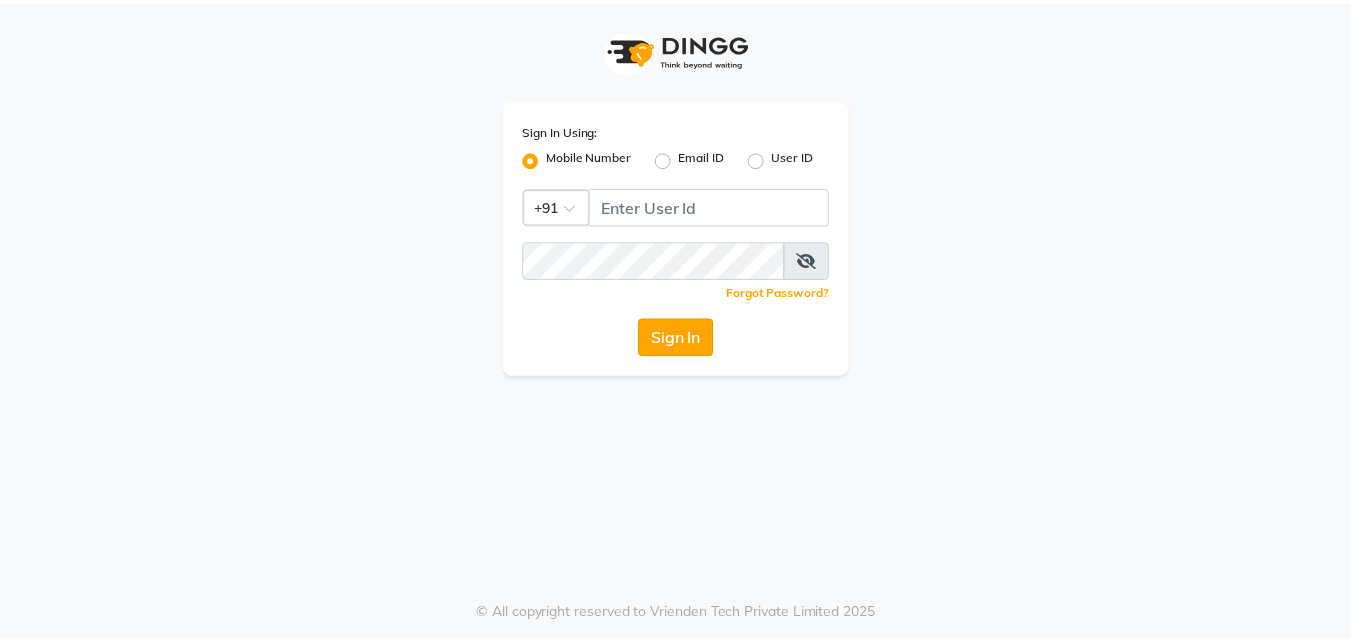 scroll, scrollTop: 0, scrollLeft: 0, axis: both 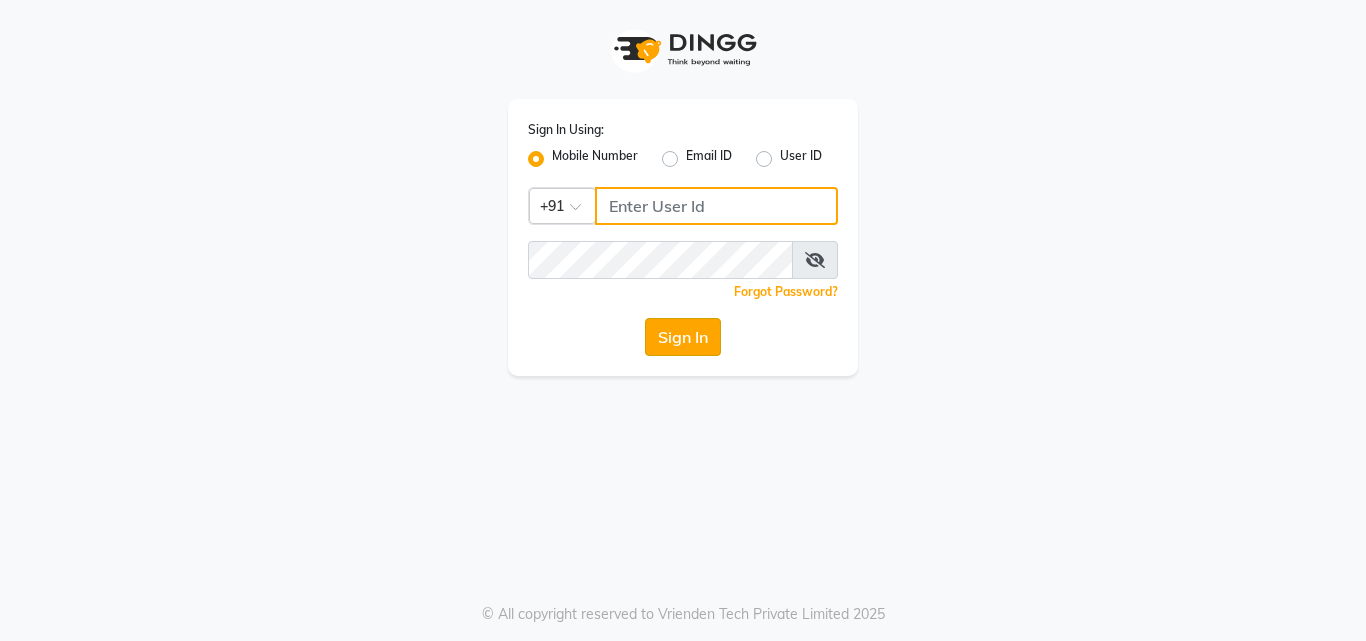 type on "[PHONE]" 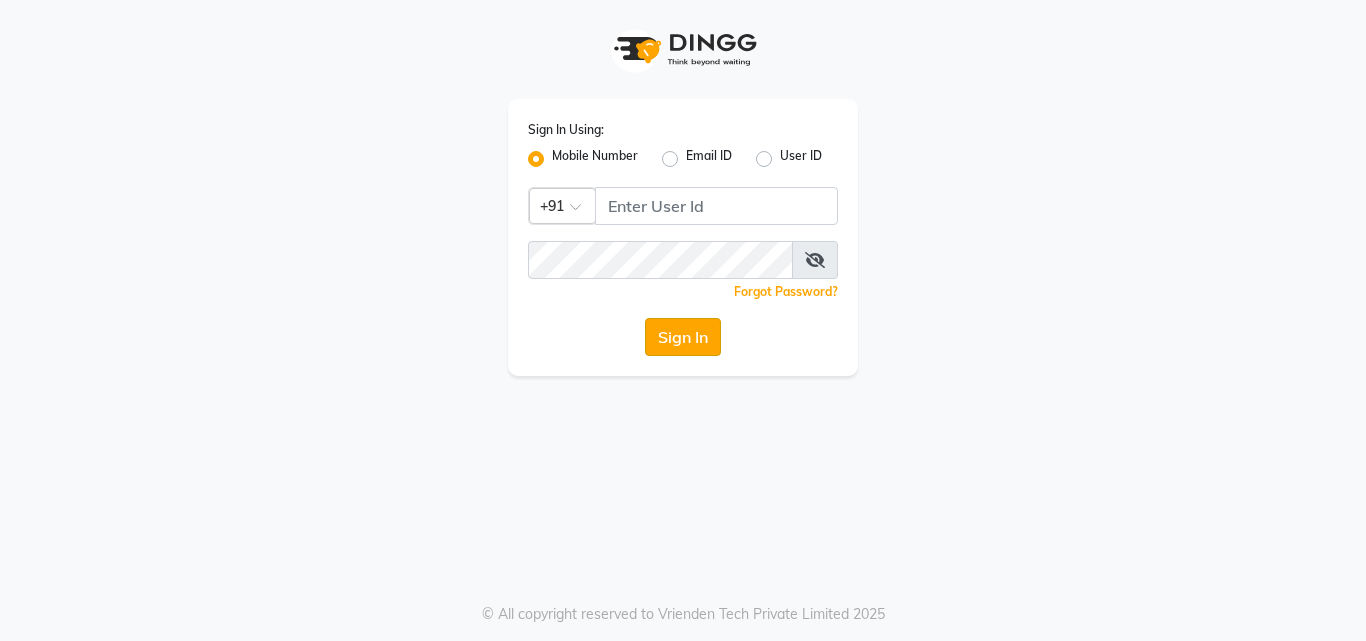 click on "Sign In" 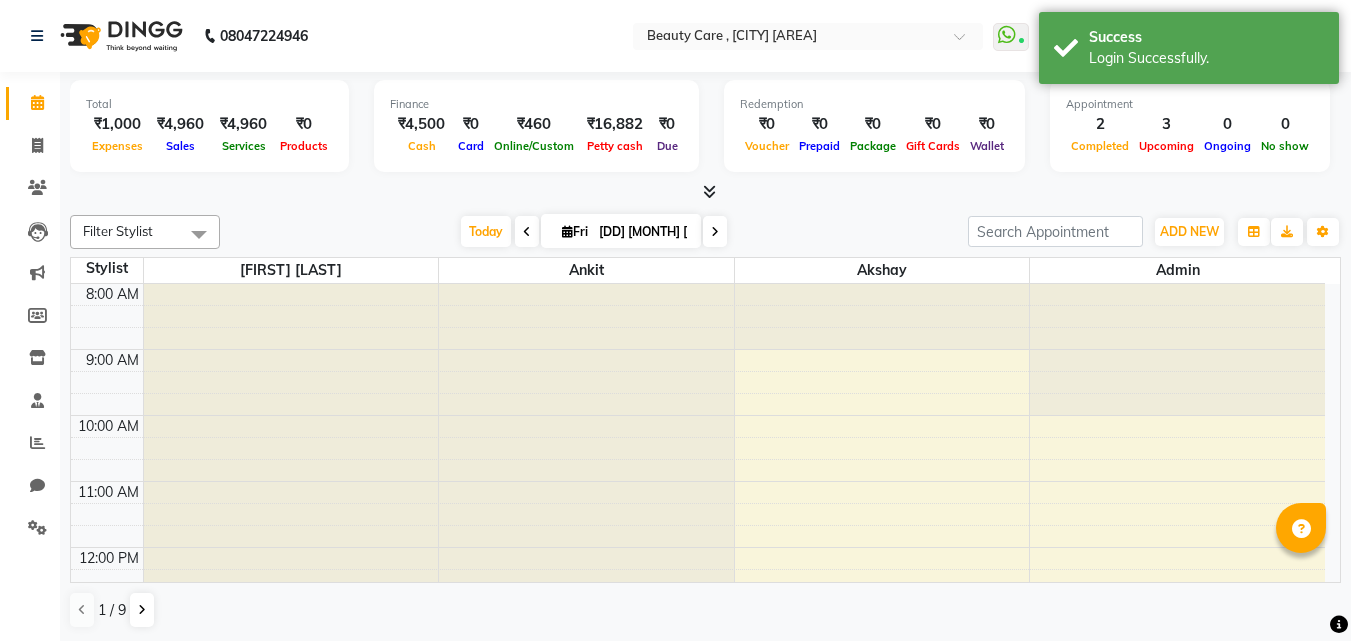 scroll, scrollTop: 0, scrollLeft: 0, axis: both 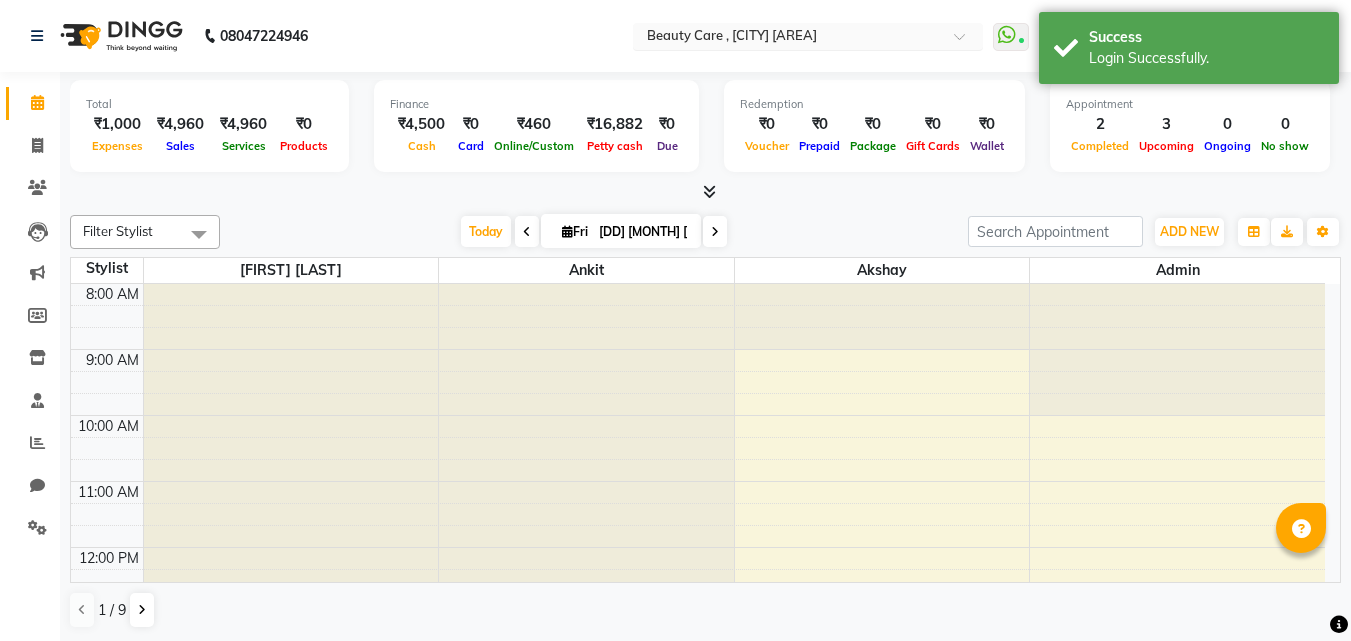 click at bounding box center [788, 38] 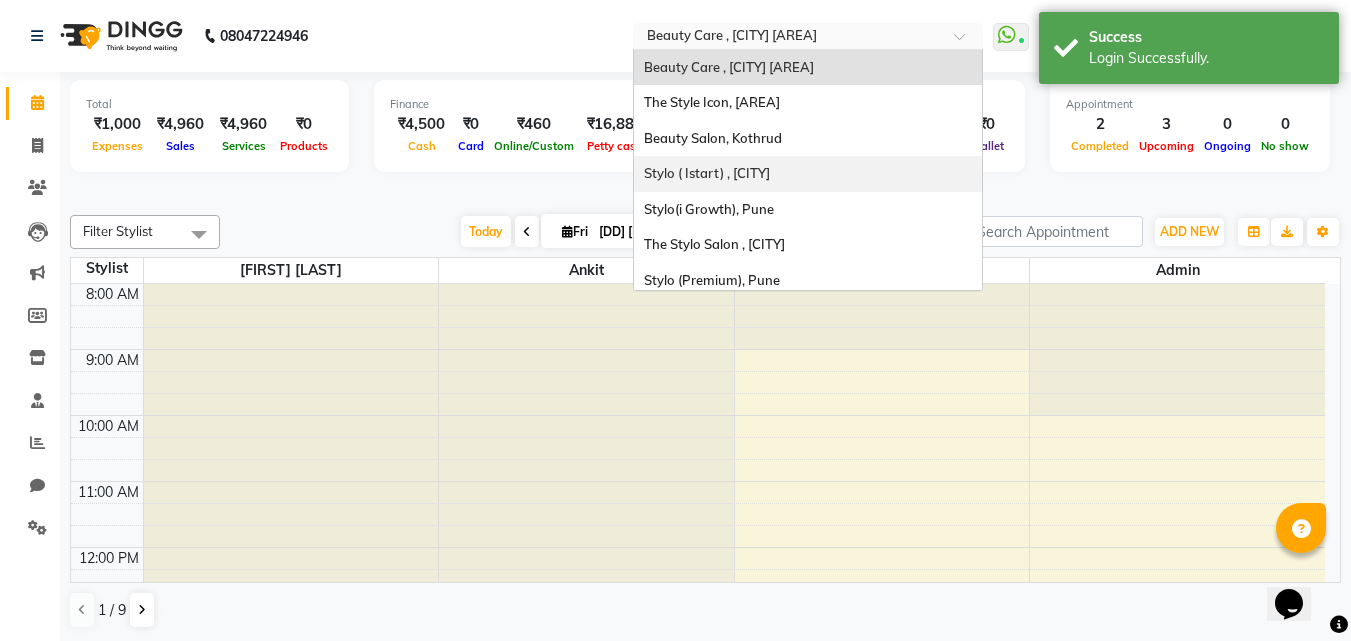scroll, scrollTop: 0, scrollLeft: 0, axis: both 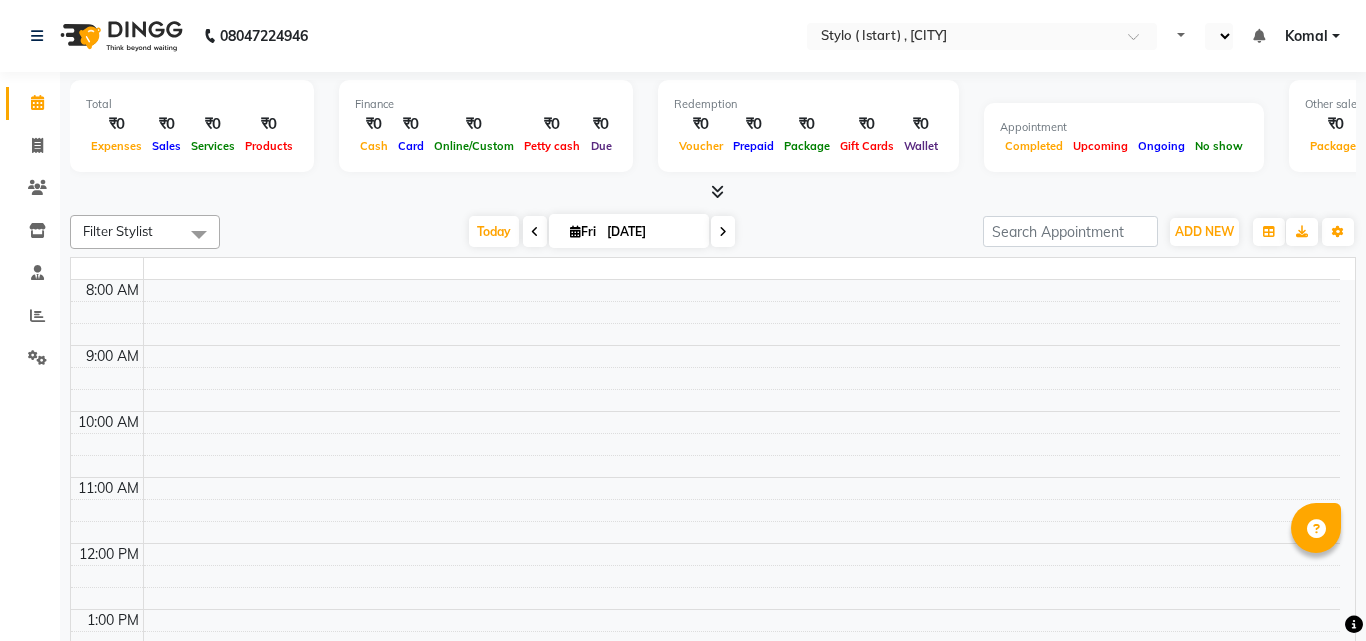 select on "en" 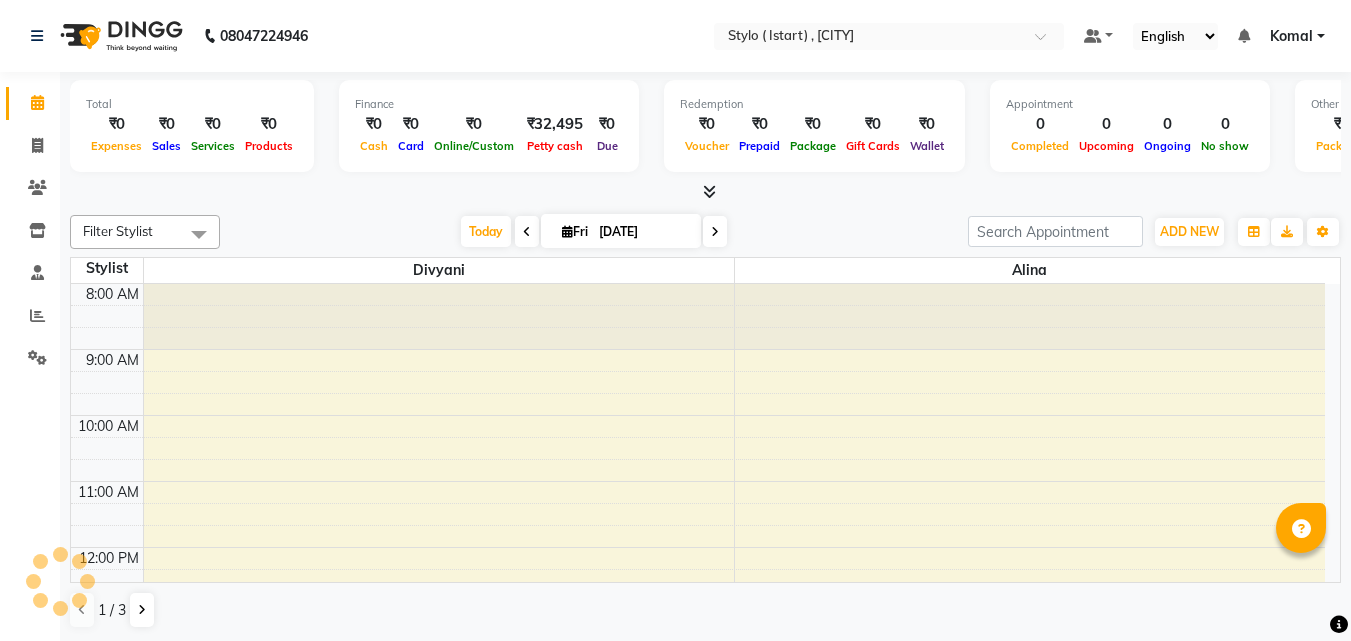 scroll, scrollTop: 0, scrollLeft: 0, axis: both 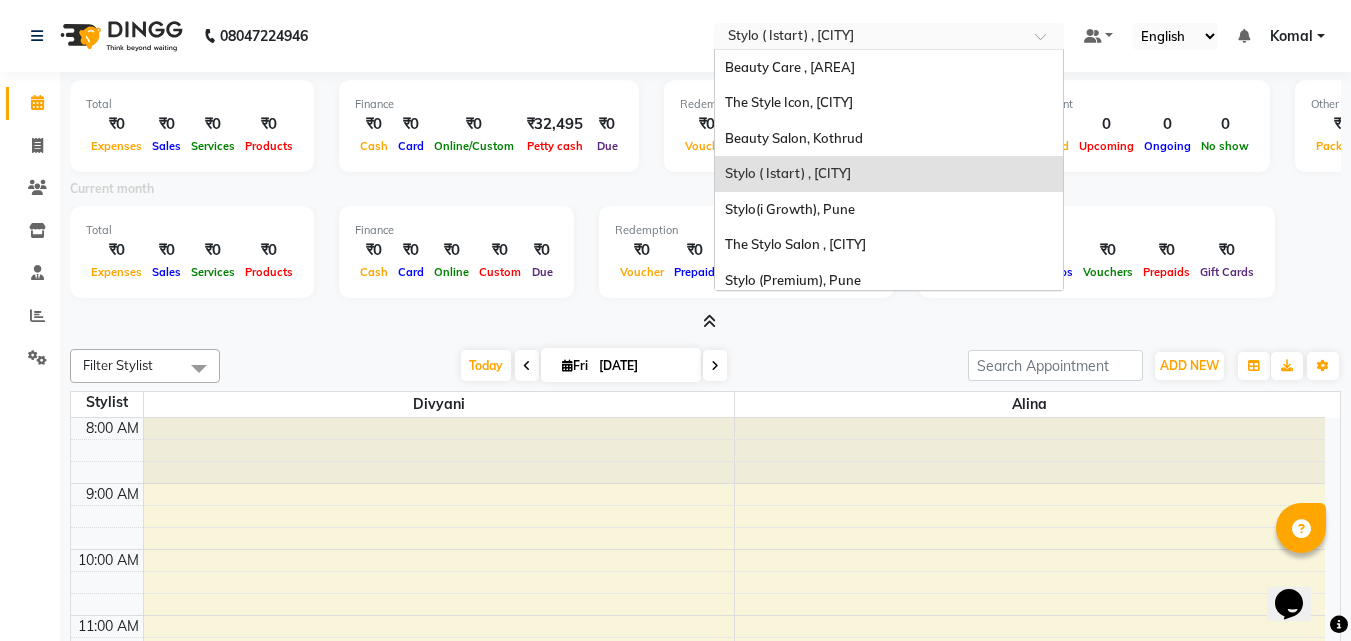 click at bounding box center [869, 38] 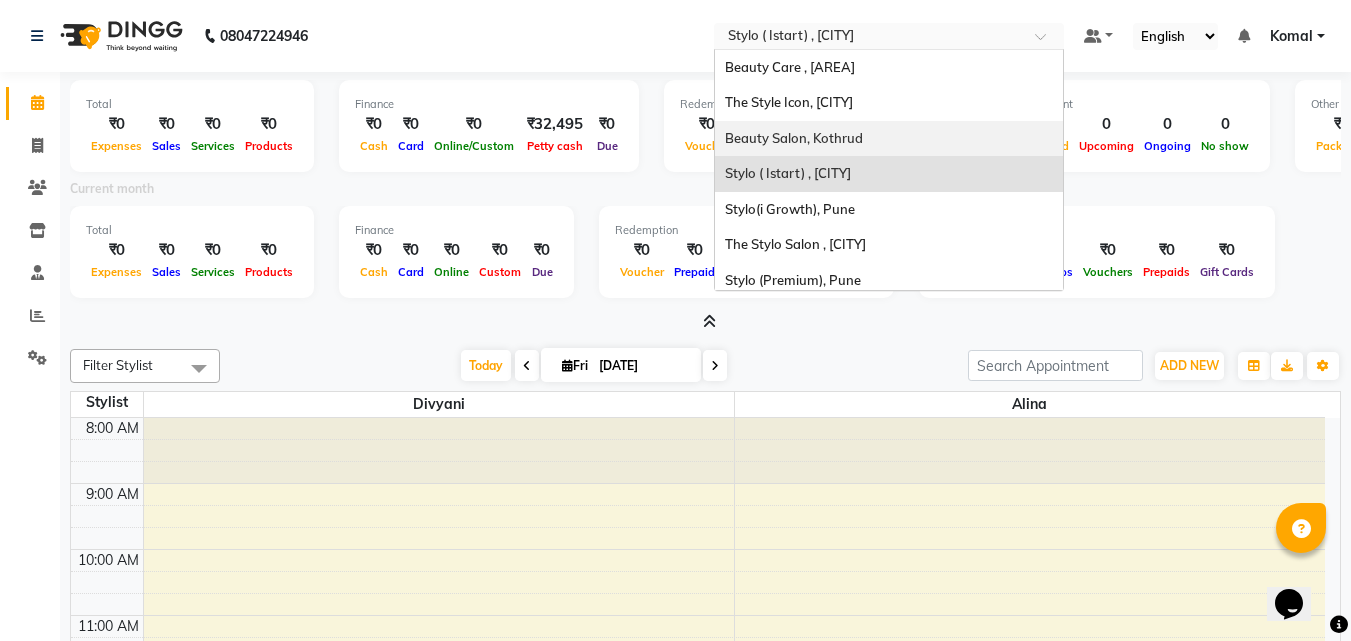 click on "English ENGLISH Español العربية मराठी हिंदी ગુજરાતી தமிழ் 中文" at bounding box center (1175, 36) 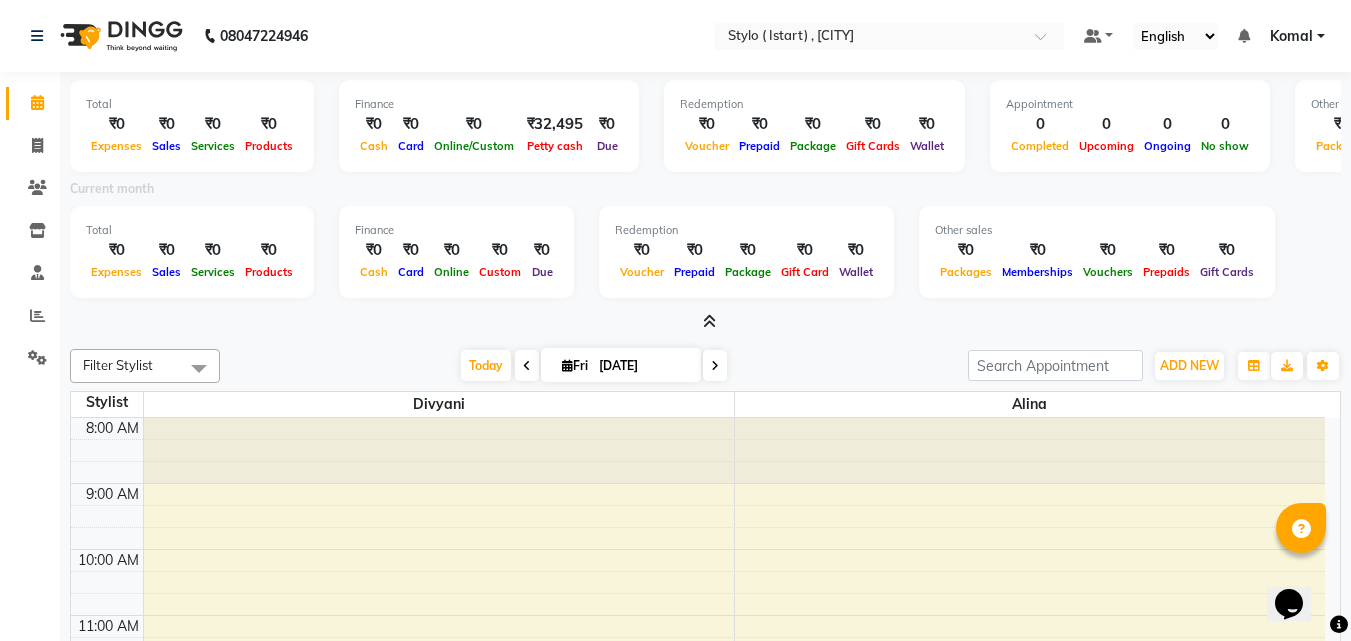 click on "English ENGLISH Español العربية मराठी हिंदी ગુજરાતી தமிழ் 中文" at bounding box center [1175, 36] 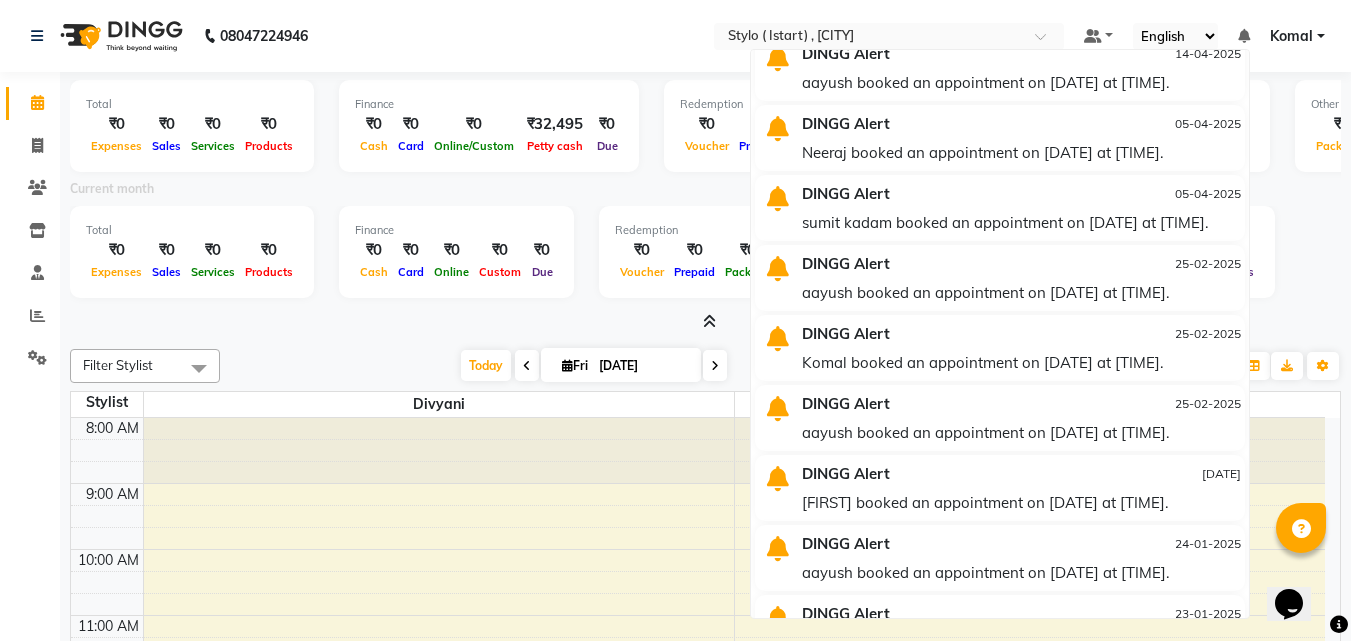 scroll, scrollTop: 0, scrollLeft: 0, axis: both 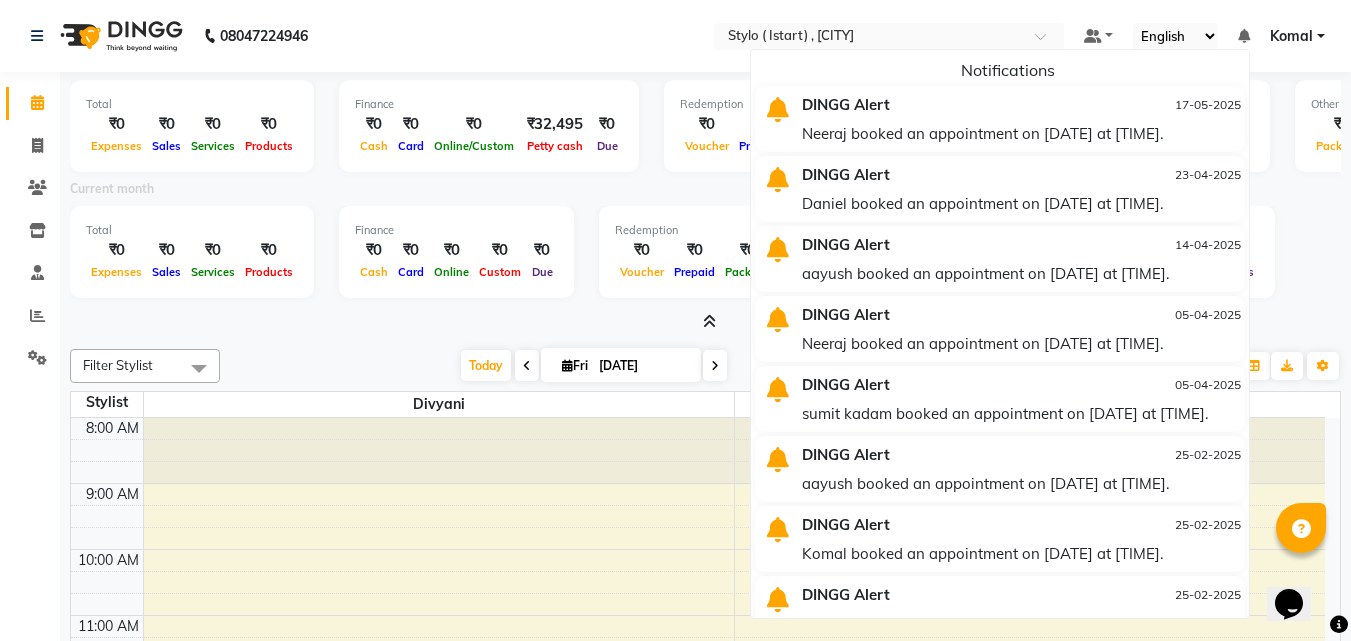 click on "Total  ₹0  Expenses ₹0  Sales ₹0 Services ₹0 Products  Finance  ₹0  Cash ₹0  Card ₹0 Online ₹0 Custom ₹0 Due  Redemption  ₹0 Voucher ₹0 Prepaid ₹0 Package ₹0 Gift Card ₹0 Wallet Other sales  ₹0  Packages ₹0  Memberships ₹0  Vouchers ₹0  Prepaids ₹0  Gift Cards" at bounding box center (705, 255) 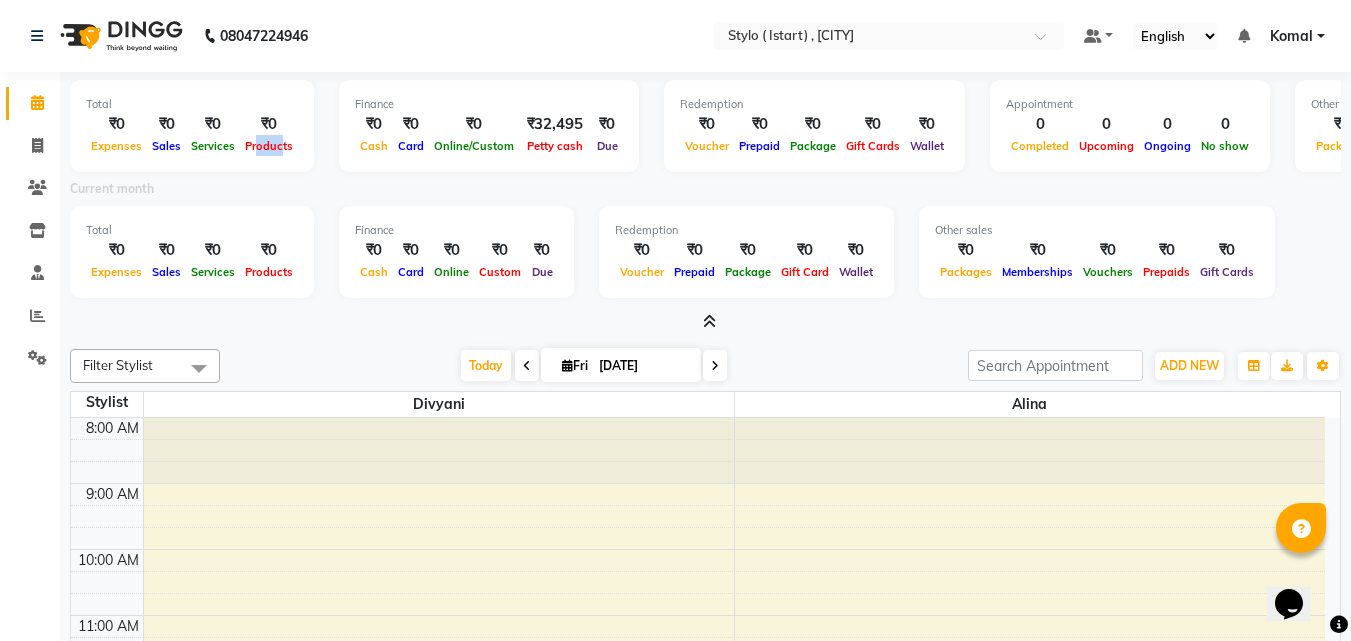 drag, startPoint x: 254, startPoint y: 143, endPoint x: 281, endPoint y: 156, distance: 29.966648 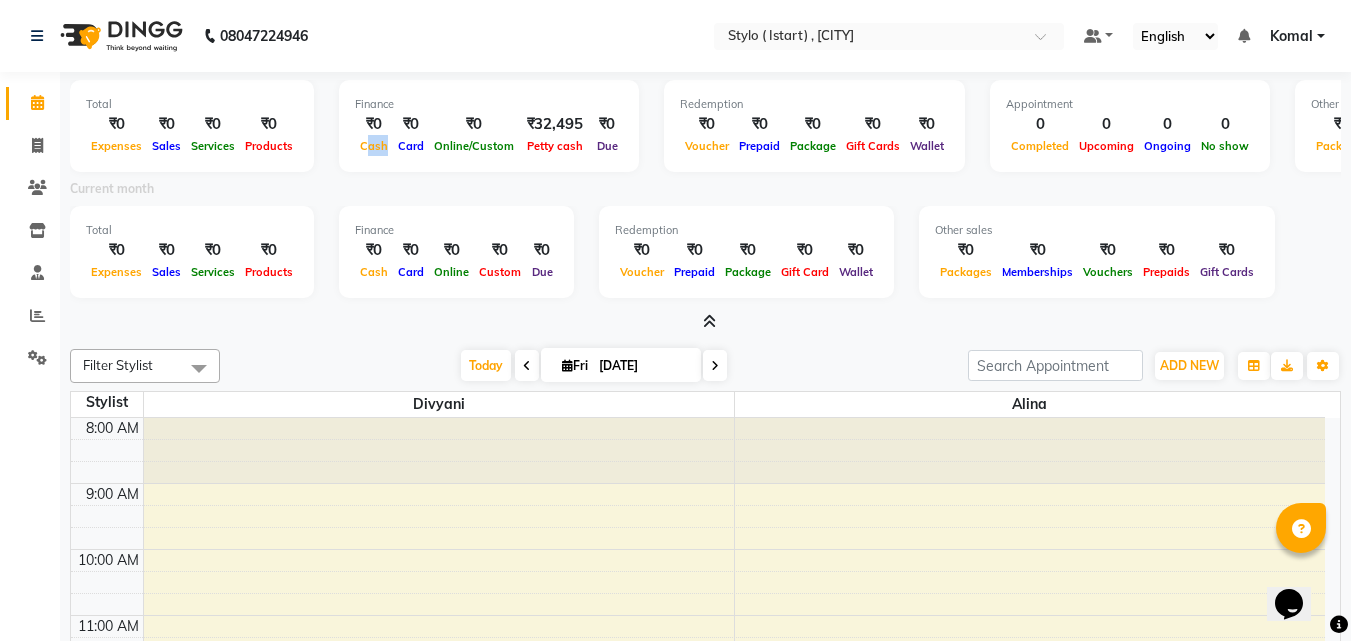 drag, startPoint x: 360, startPoint y: 144, endPoint x: 379, endPoint y: 147, distance: 19.235384 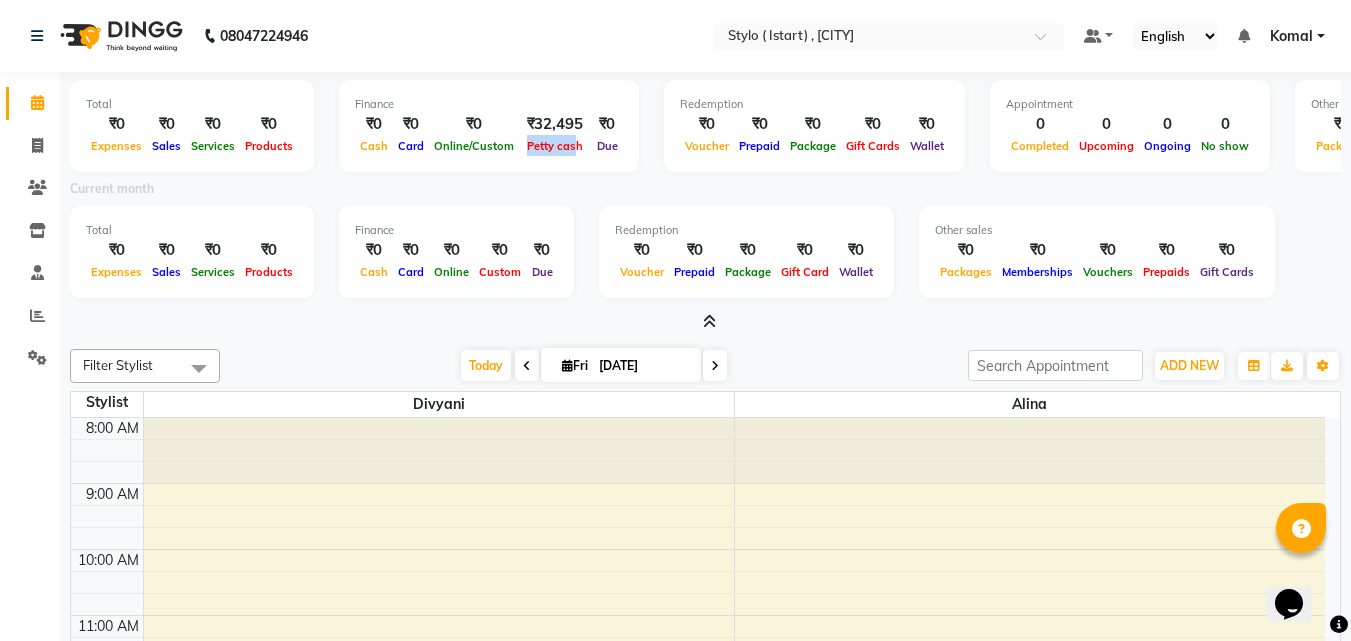 drag, startPoint x: 517, startPoint y: 136, endPoint x: 568, endPoint y: 162, distance: 57.245087 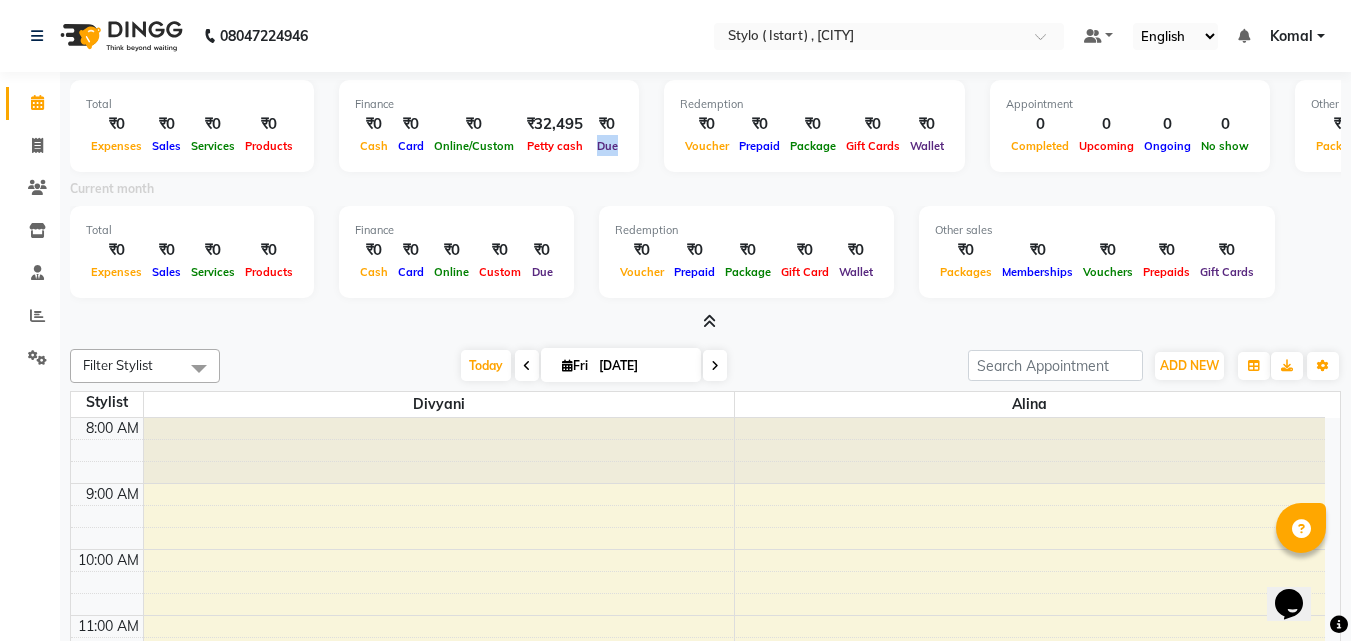 drag, startPoint x: 588, startPoint y: 146, endPoint x: 614, endPoint y: 152, distance: 26.683329 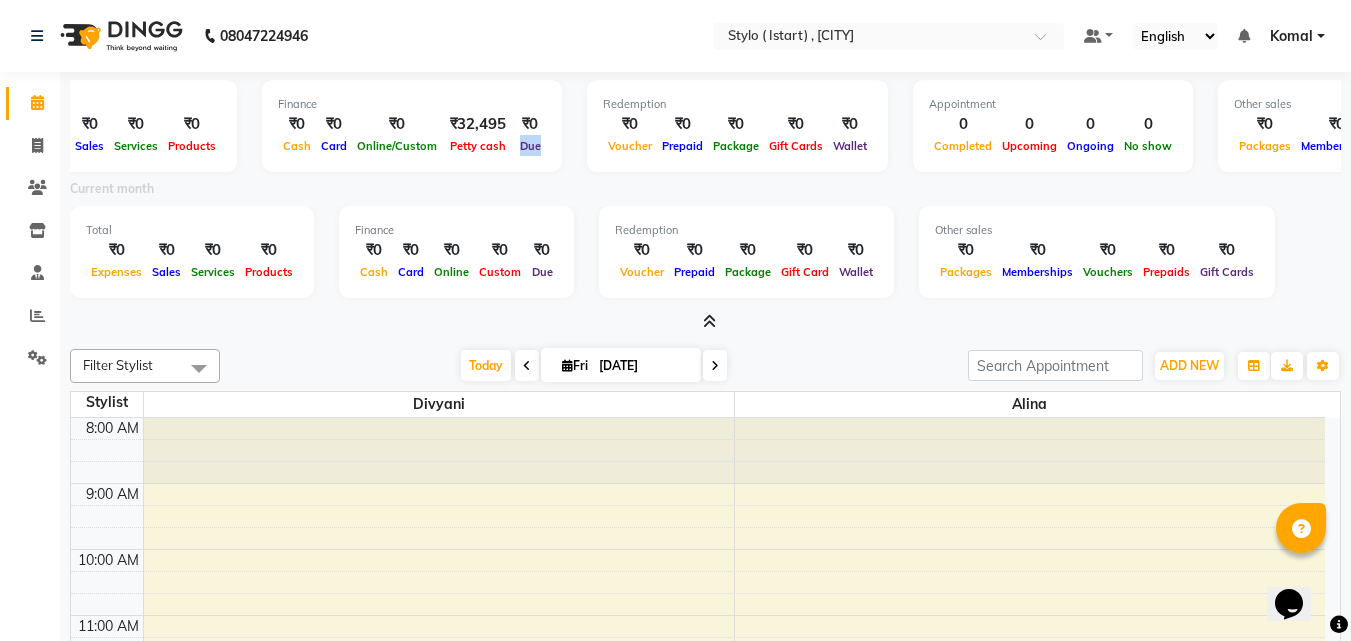 scroll, scrollTop: 0, scrollLeft: 0, axis: both 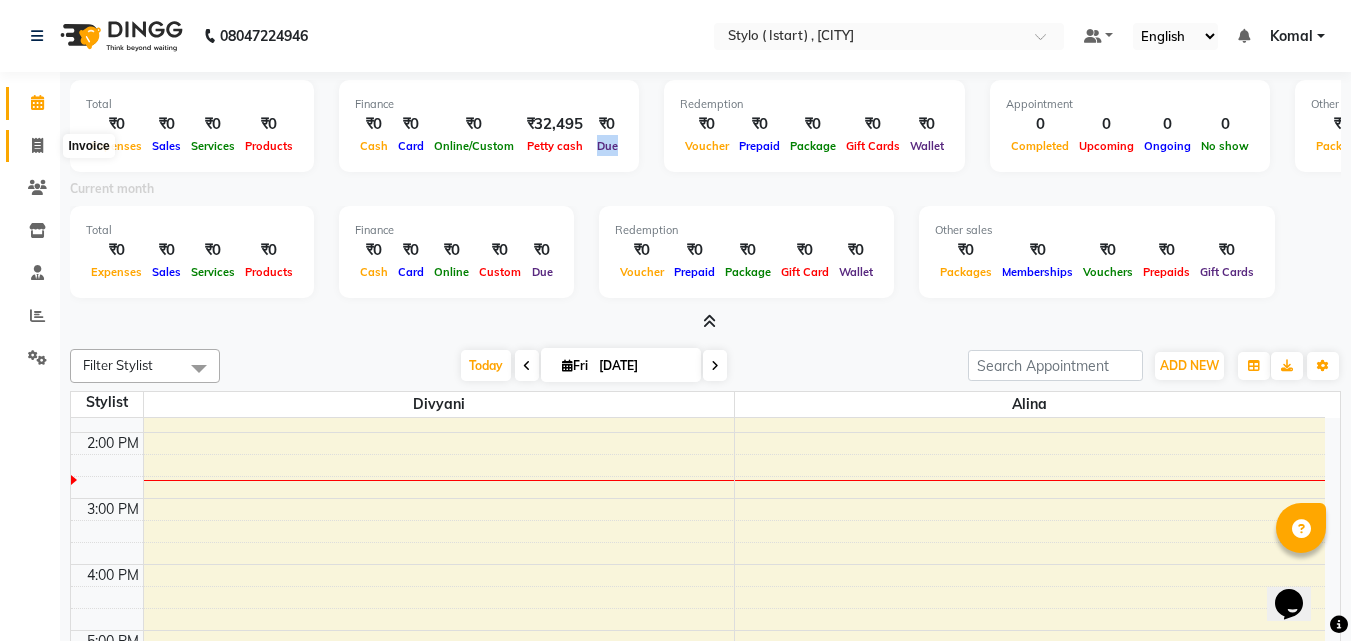 click 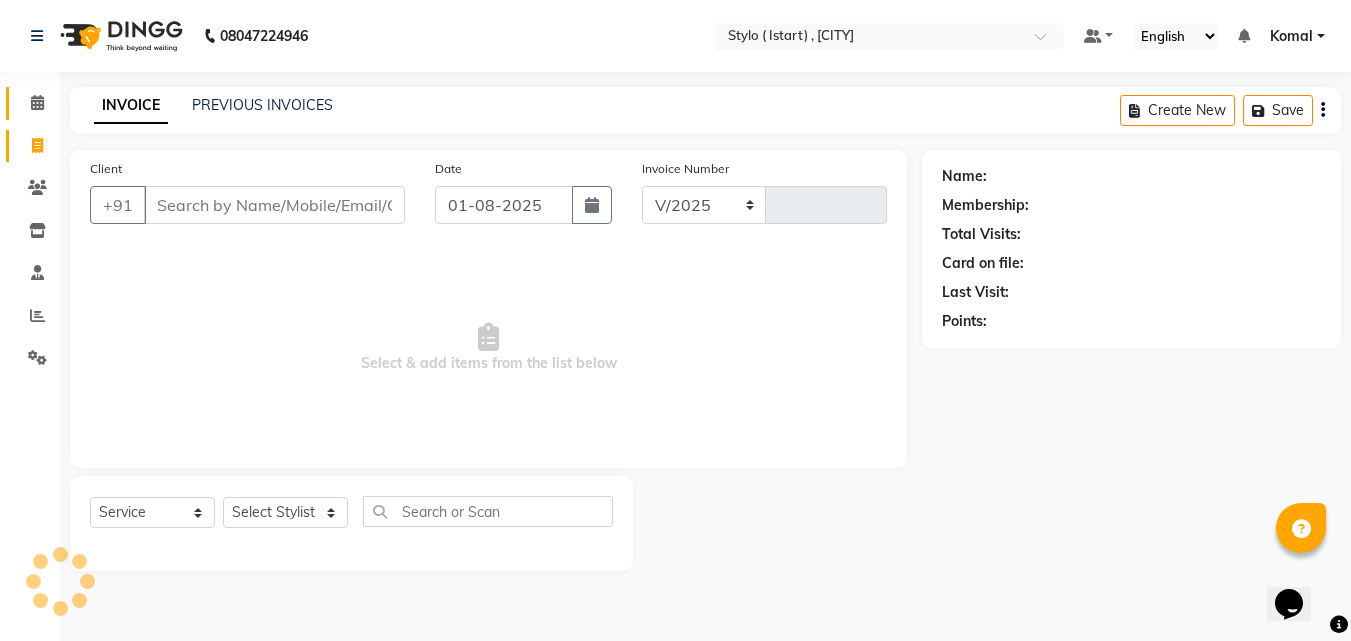 select on "7329" 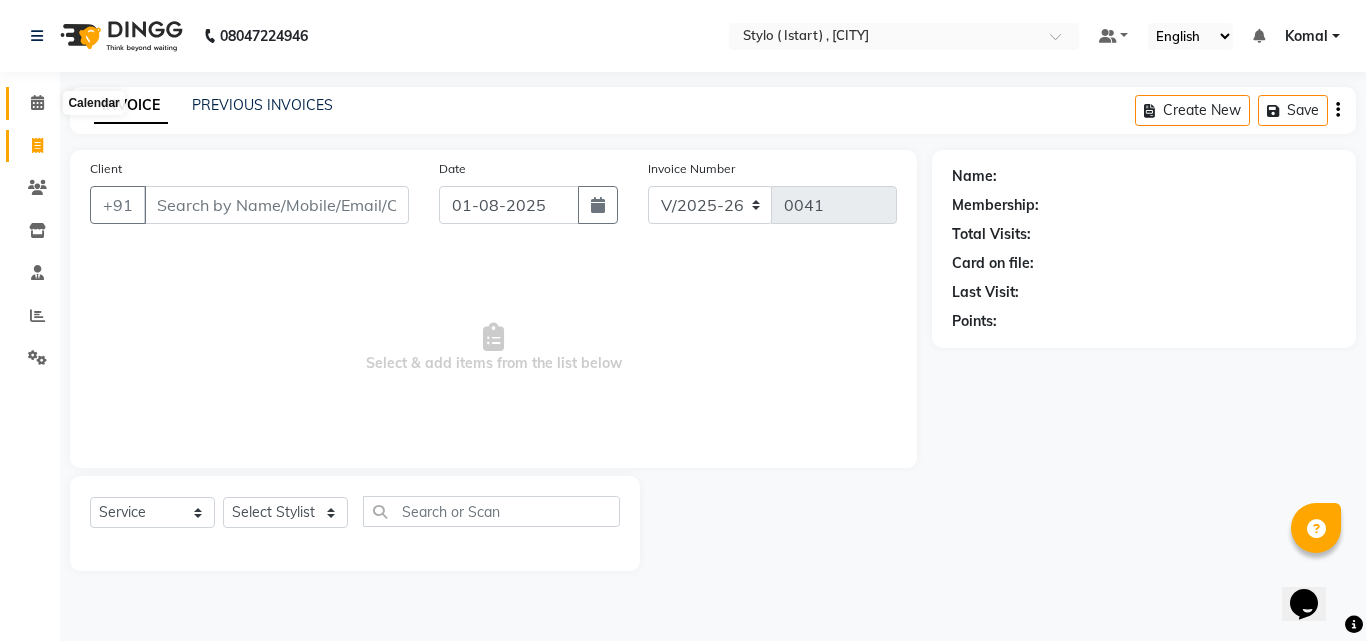 click 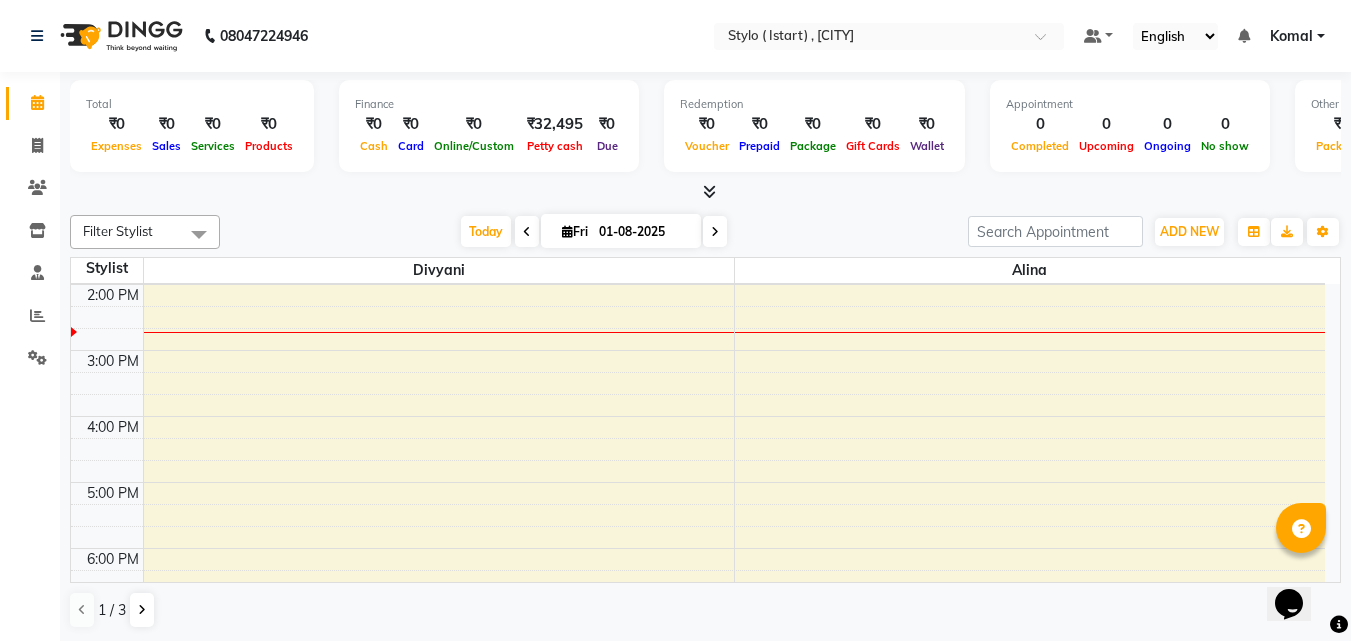 scroll, scrollTop: 412, scrollLeft: 0, axis: vertical 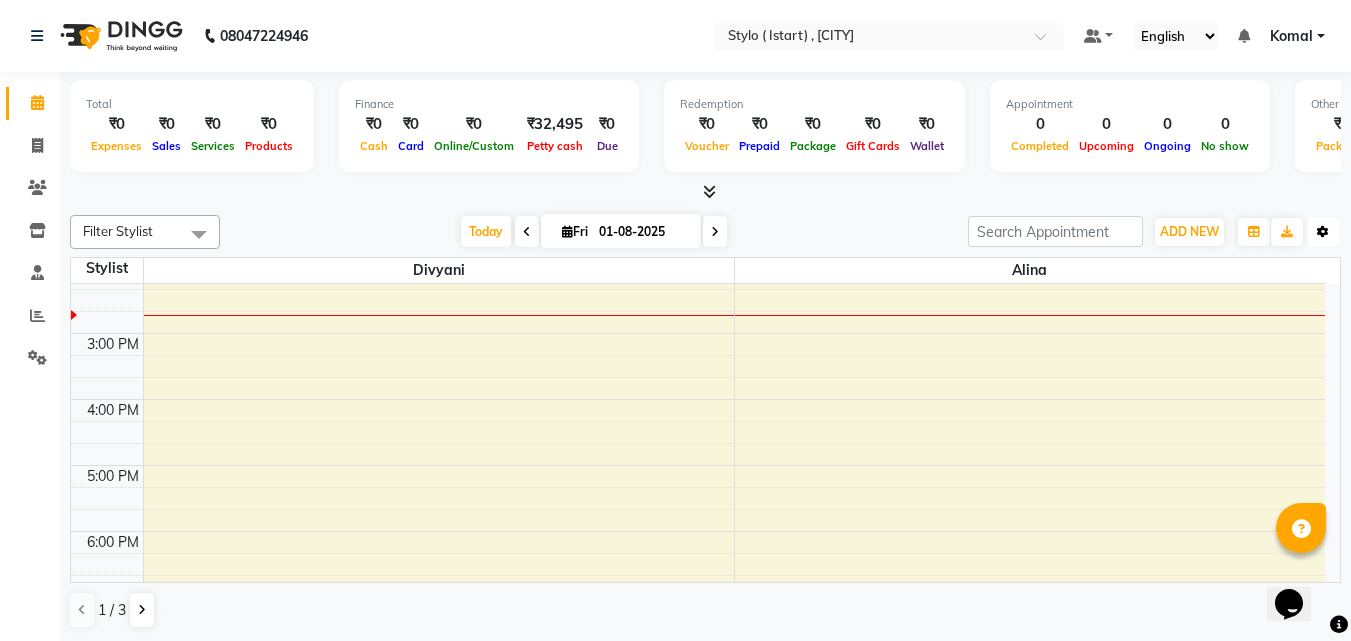 click at bounding box center (1323, 232) 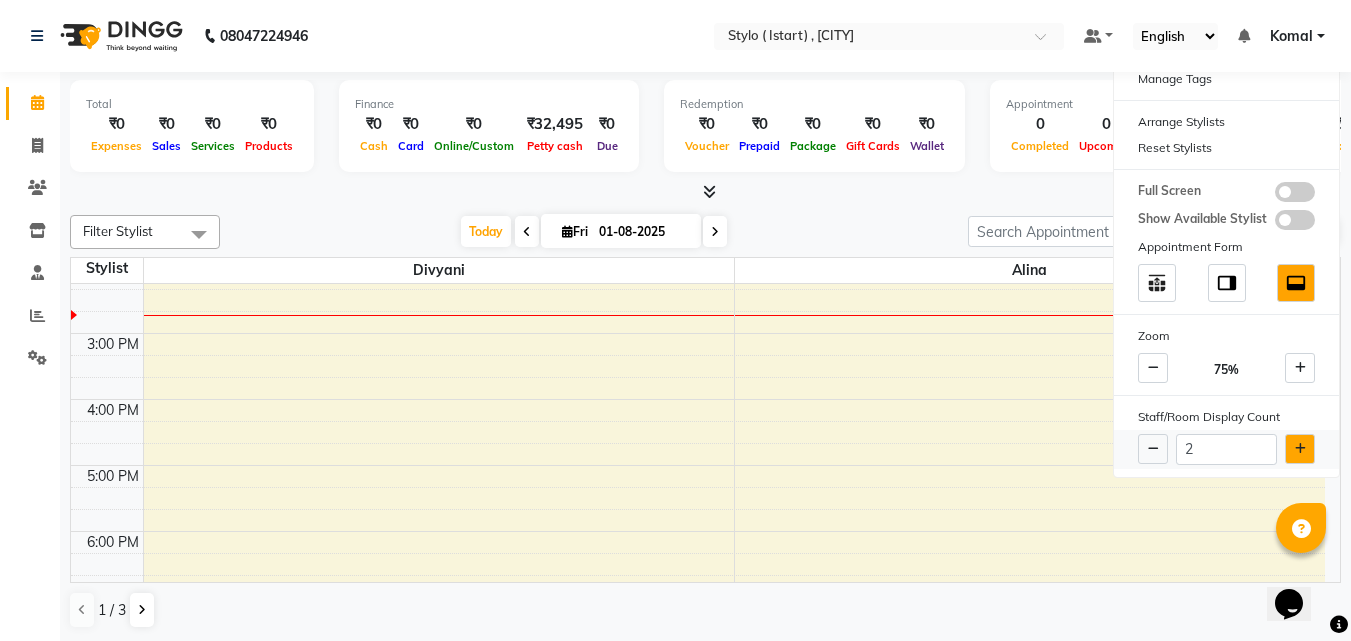 click at bounding box center [1300, 449] 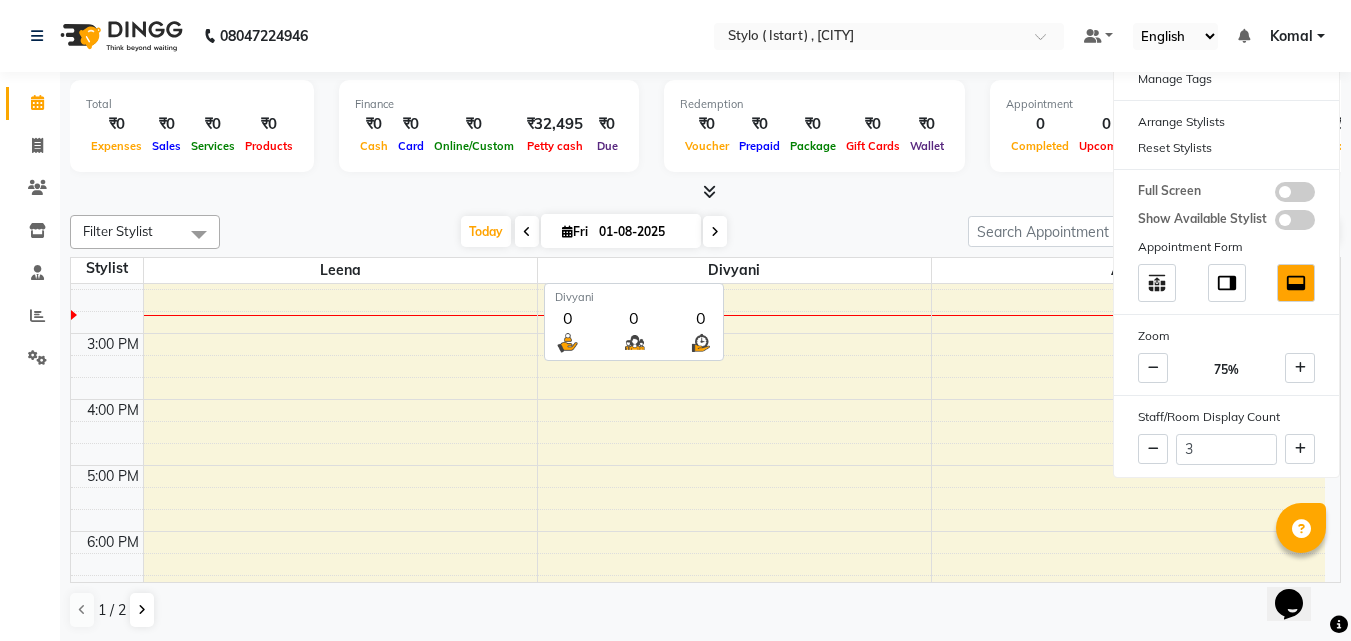 click on "Divyani" at bounding box center [734, 270] 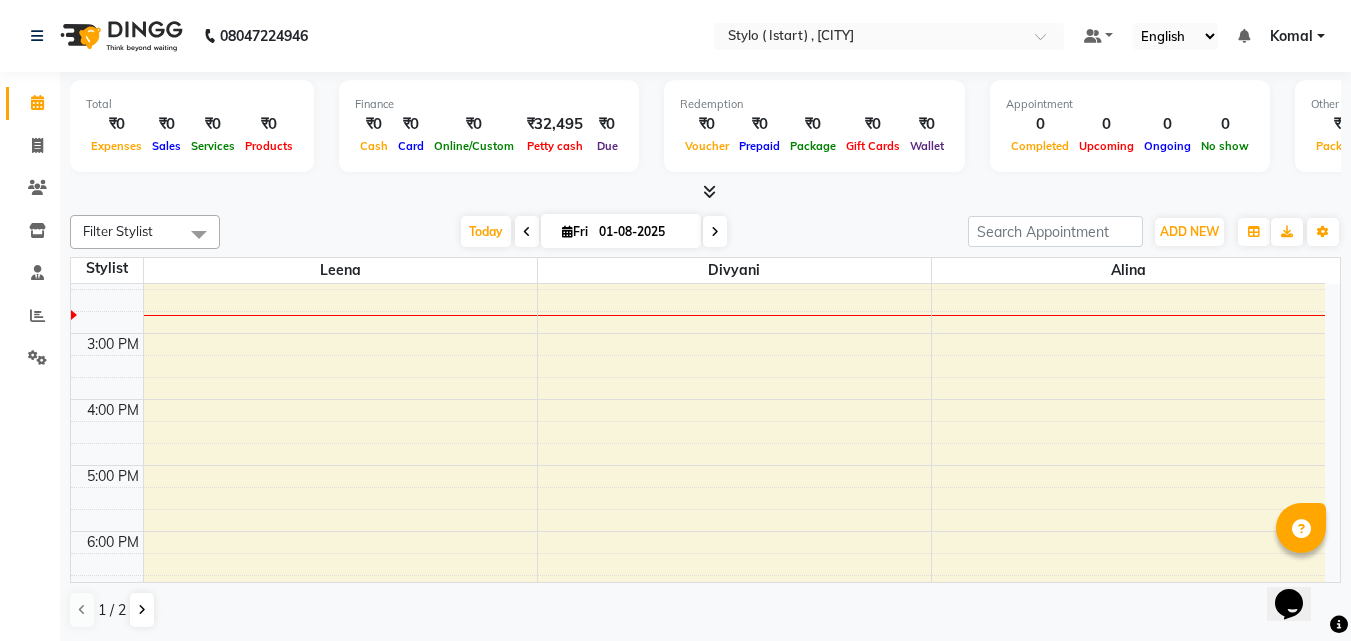 click on "8:00 AM 9:00 AM 10:00 AM 11:00 AM 12:00 PM 1:00 PM 2:00 PM 3:00 PM 4:00 PM 5:00 PM 6:00 PM 7:00 PM 8:00 PM" at bounding box center [698, 300] 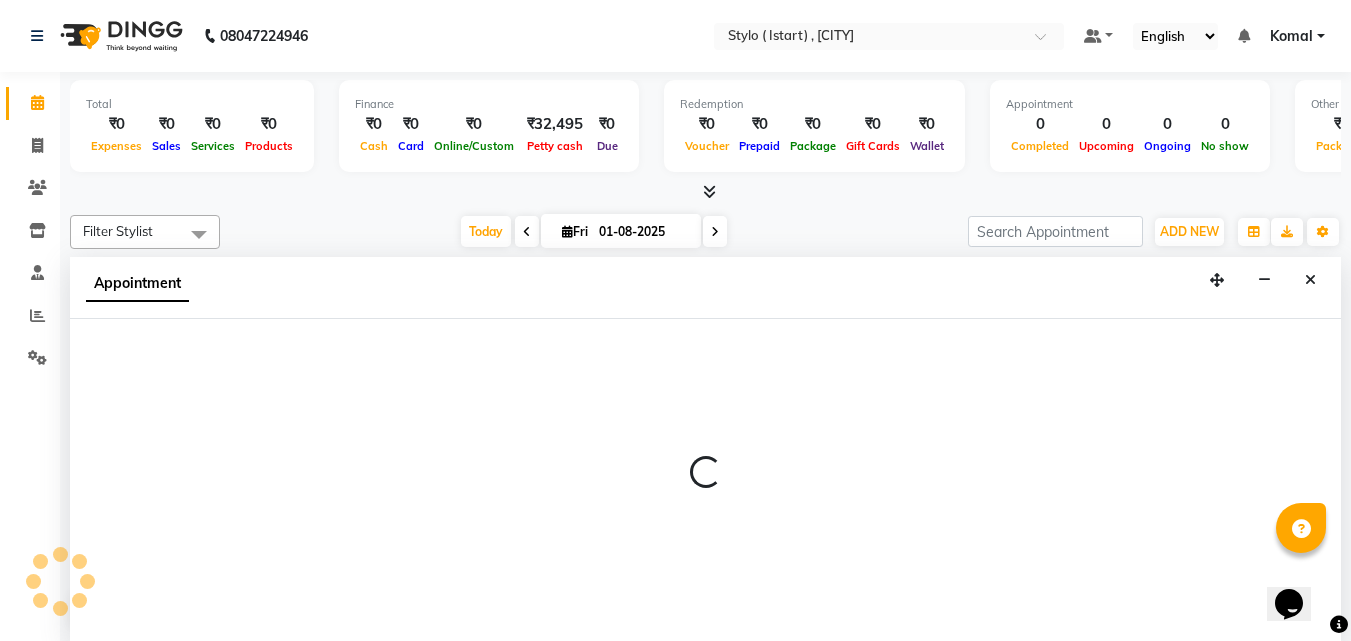 select on "63282" 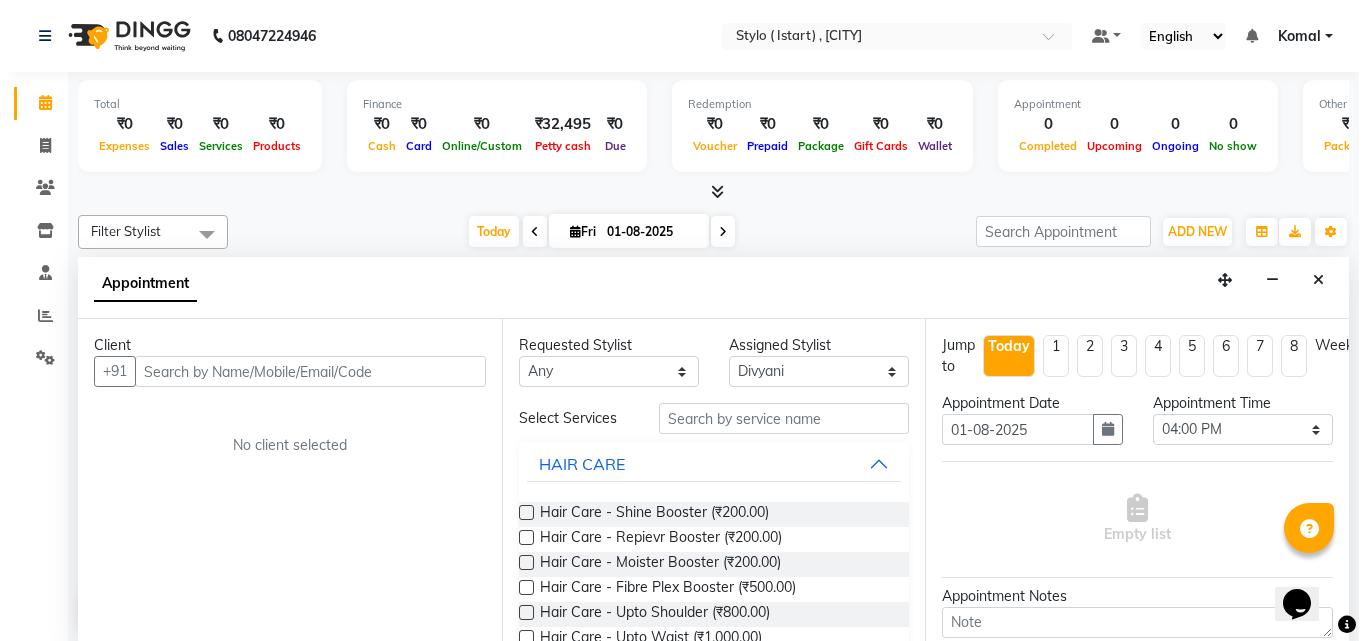 scroll, scrollTop: 1, scrollLeft: 0, axis: vertical 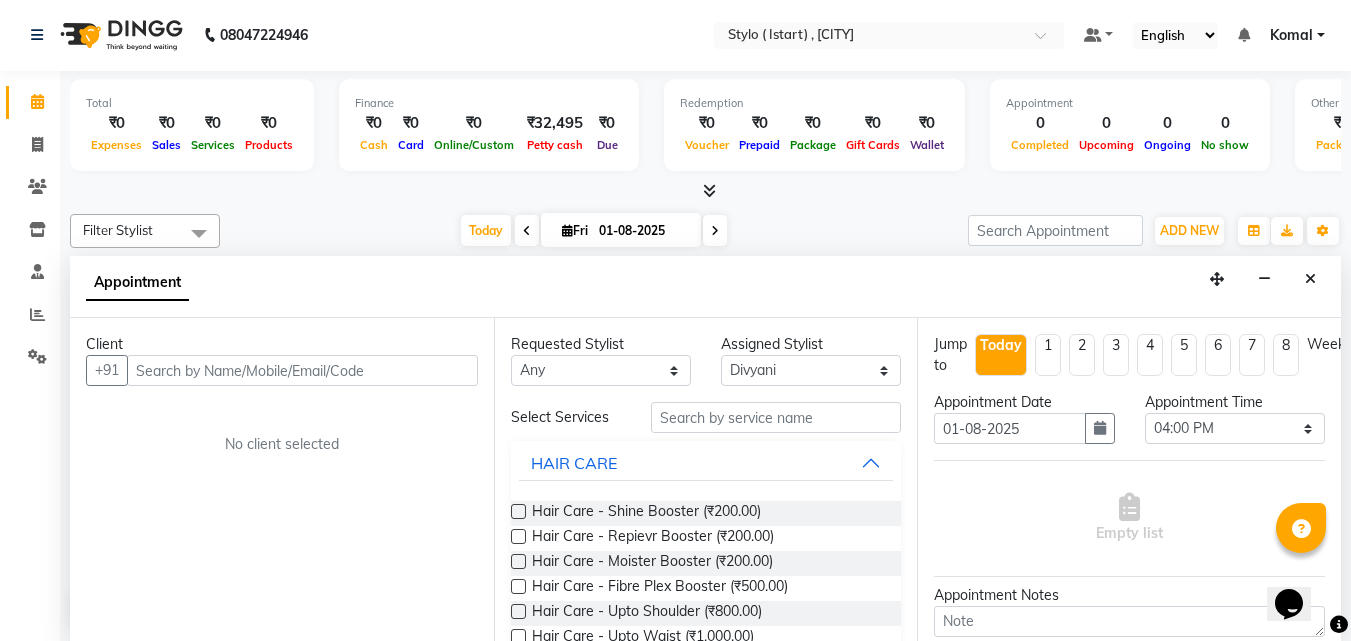 click at bounding box center (302, 370) 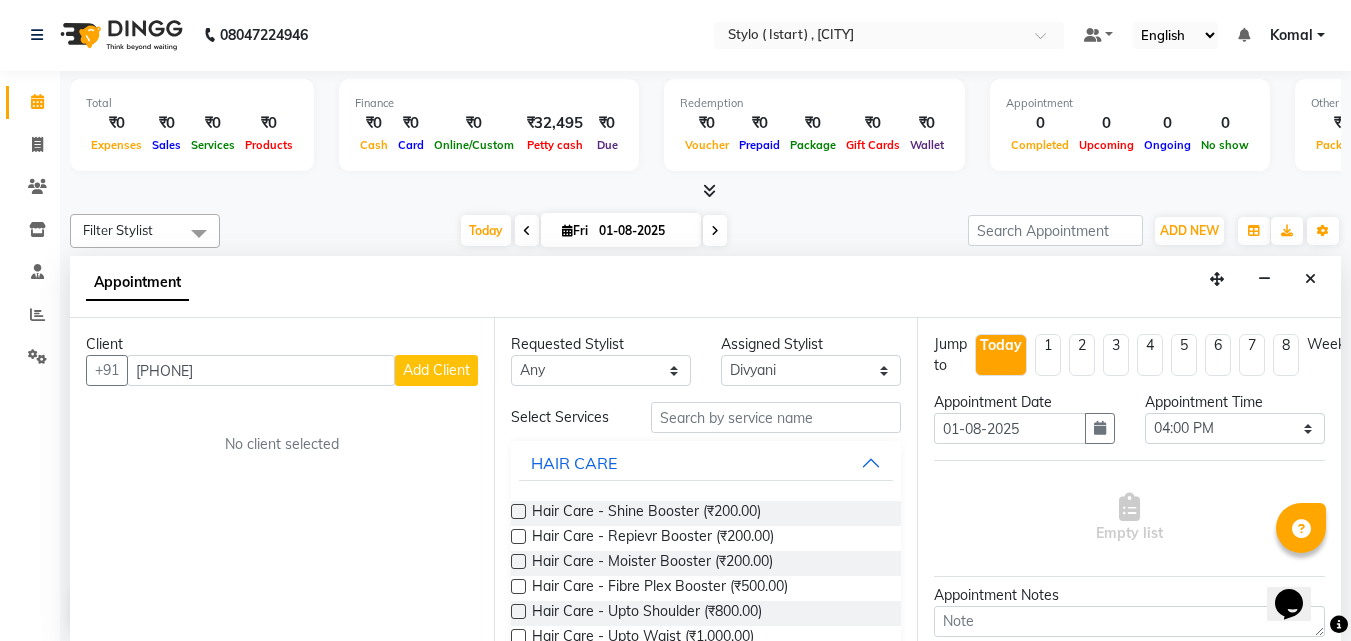 type on "[PHONE]" 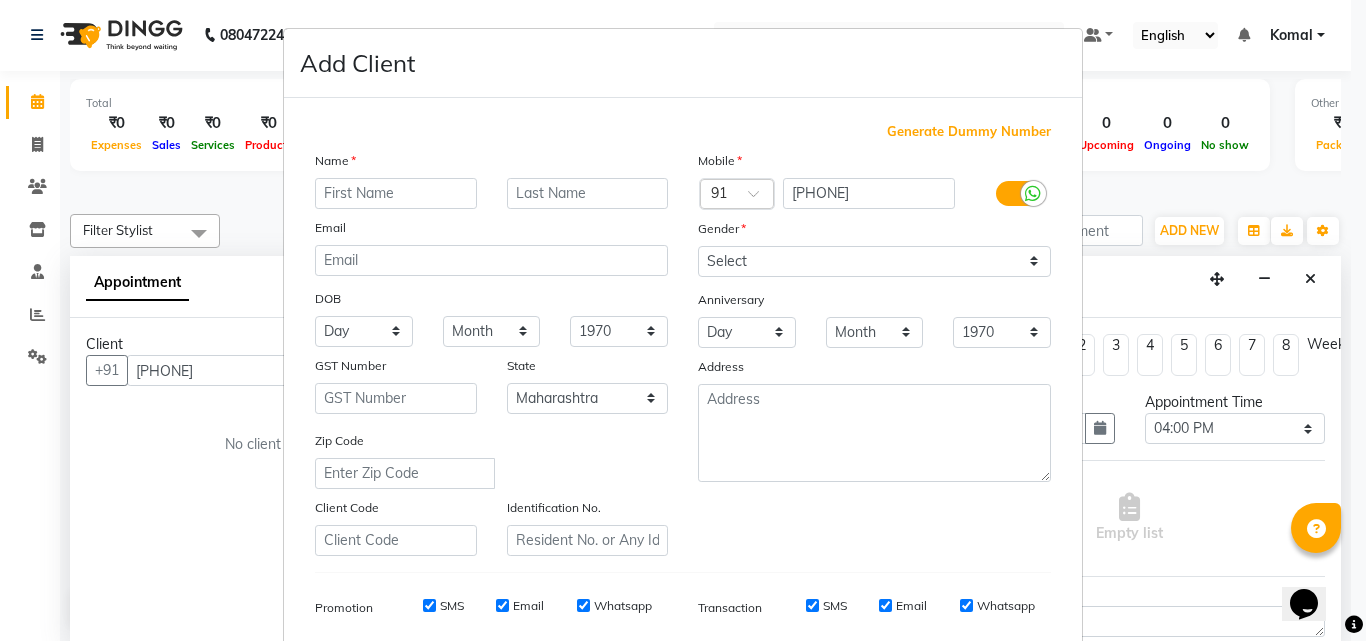 click at bounding box center [396, 193] 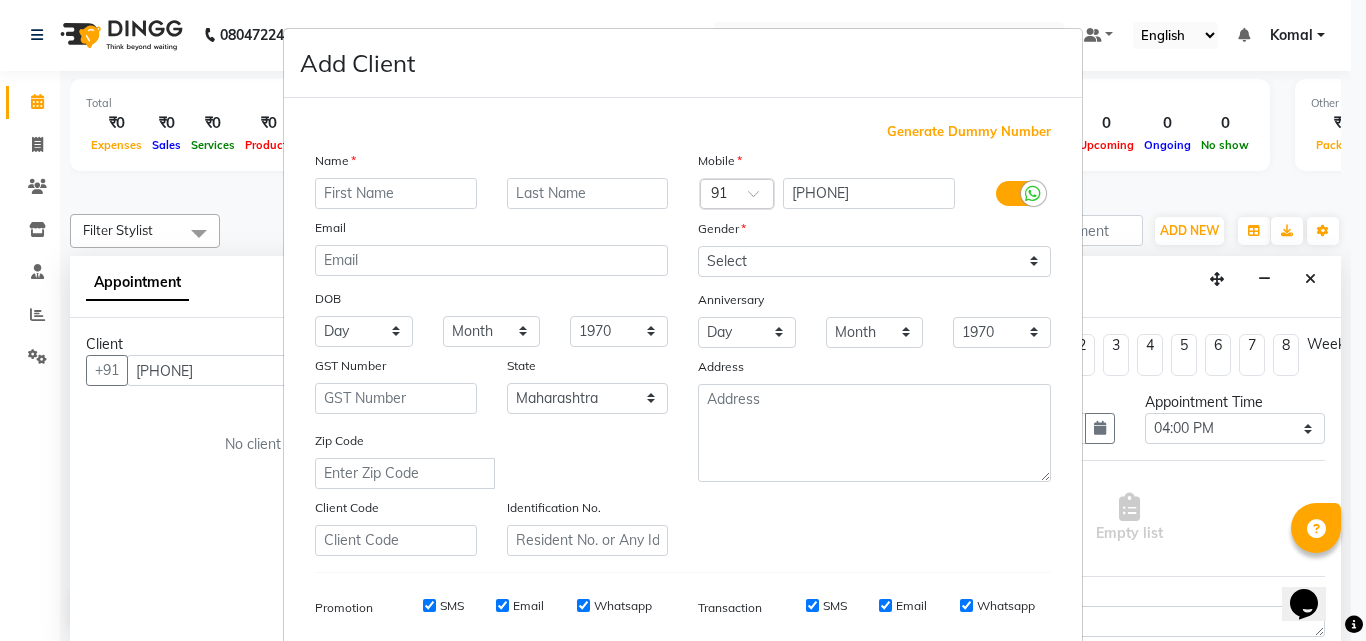 type on "a" 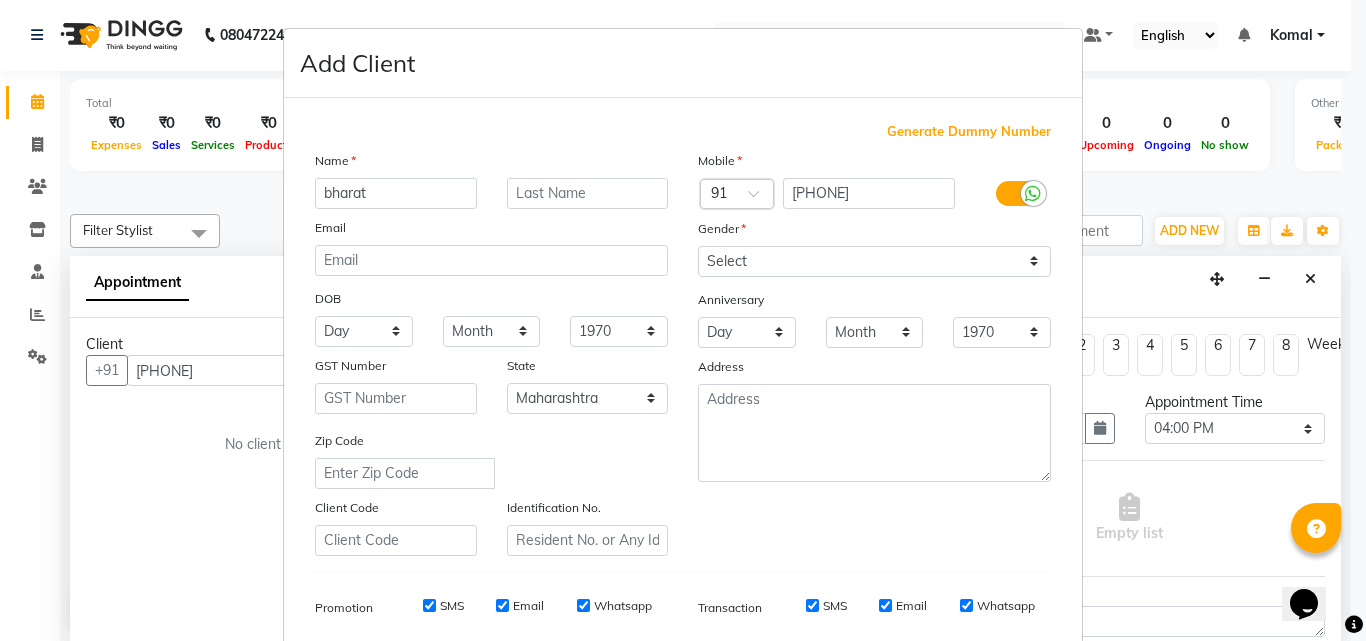 type on "bharat" 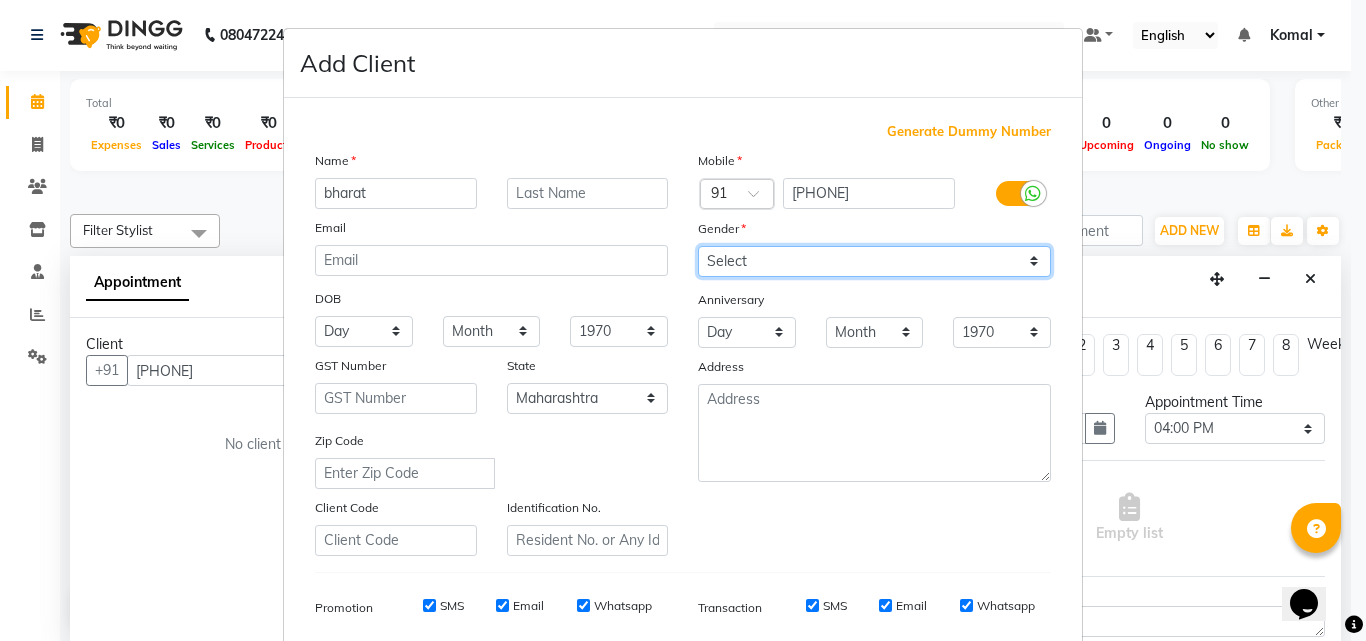 click on "Select Male Female Other Prefer Not To Say" at bounding box center [874, 261] 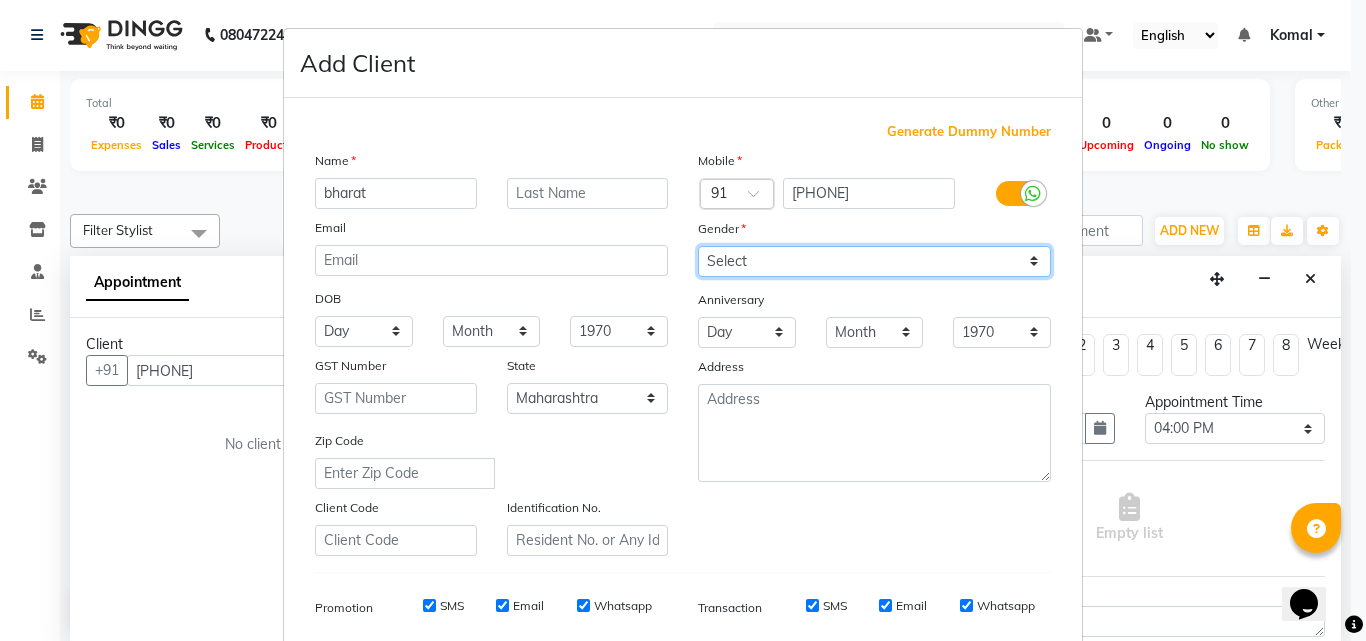 select on "male" 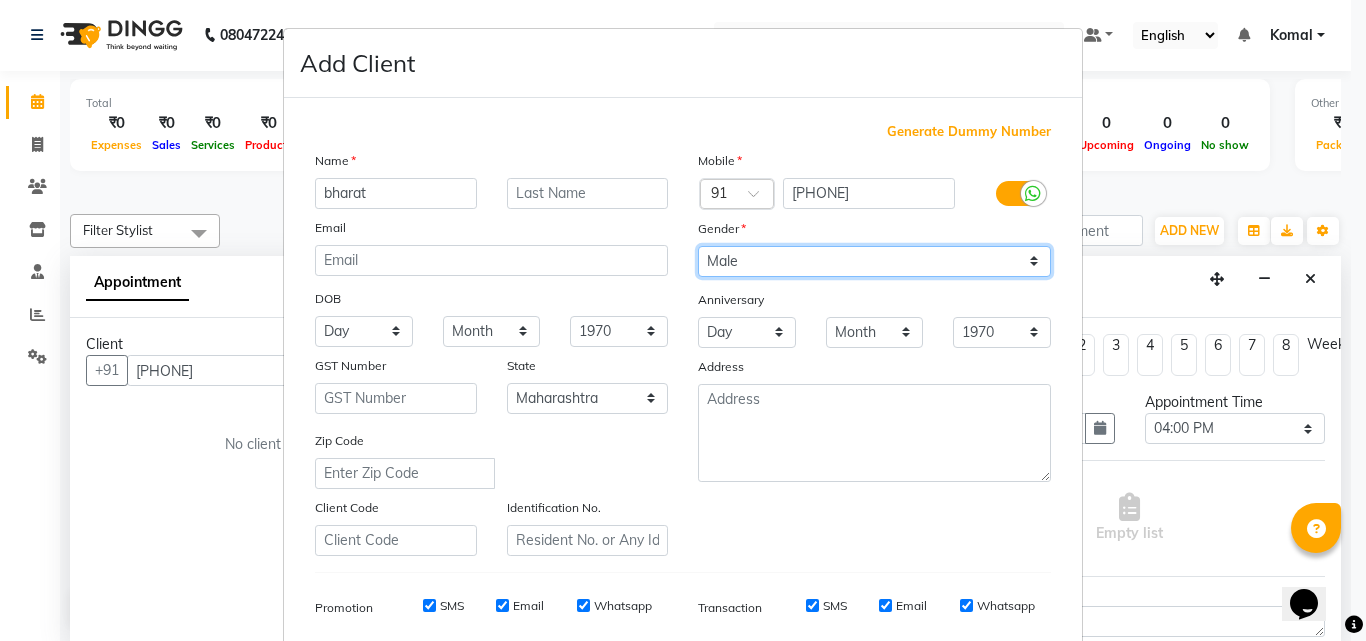 click on "Select Male Female Other Prefer Not To Say" at bounding box center (874, 261) 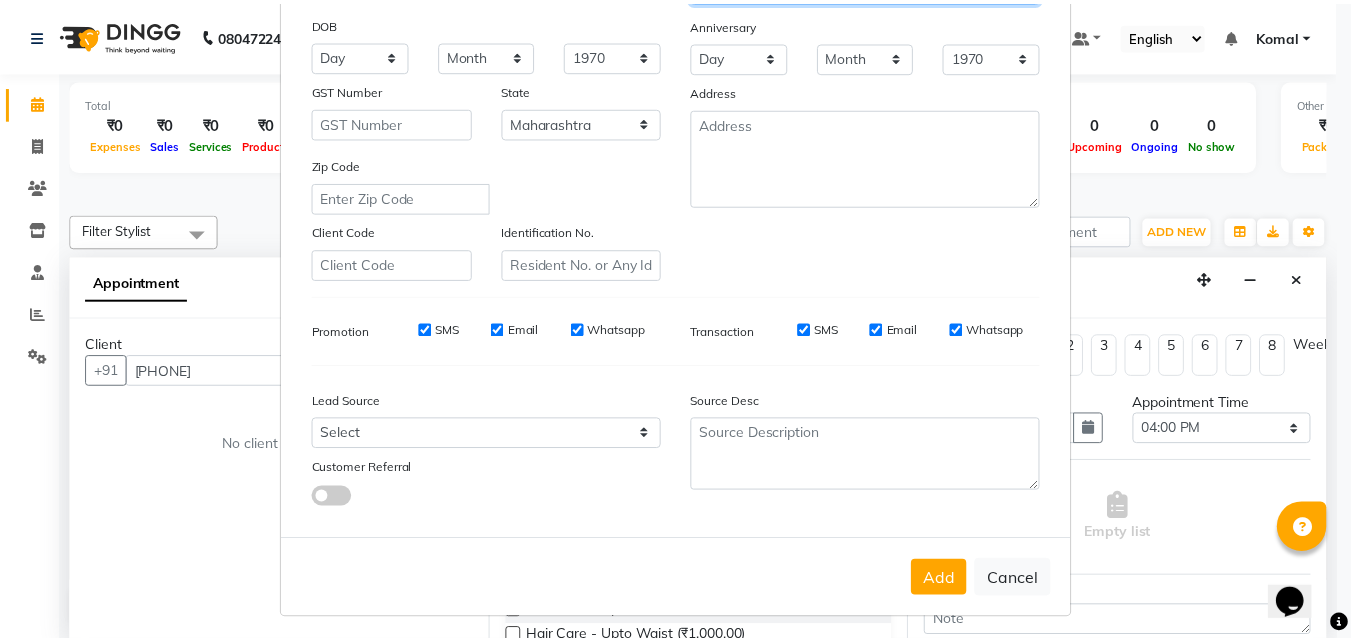 scroll, scrollTop: 282, scrollLeft: 0, axis: vertical 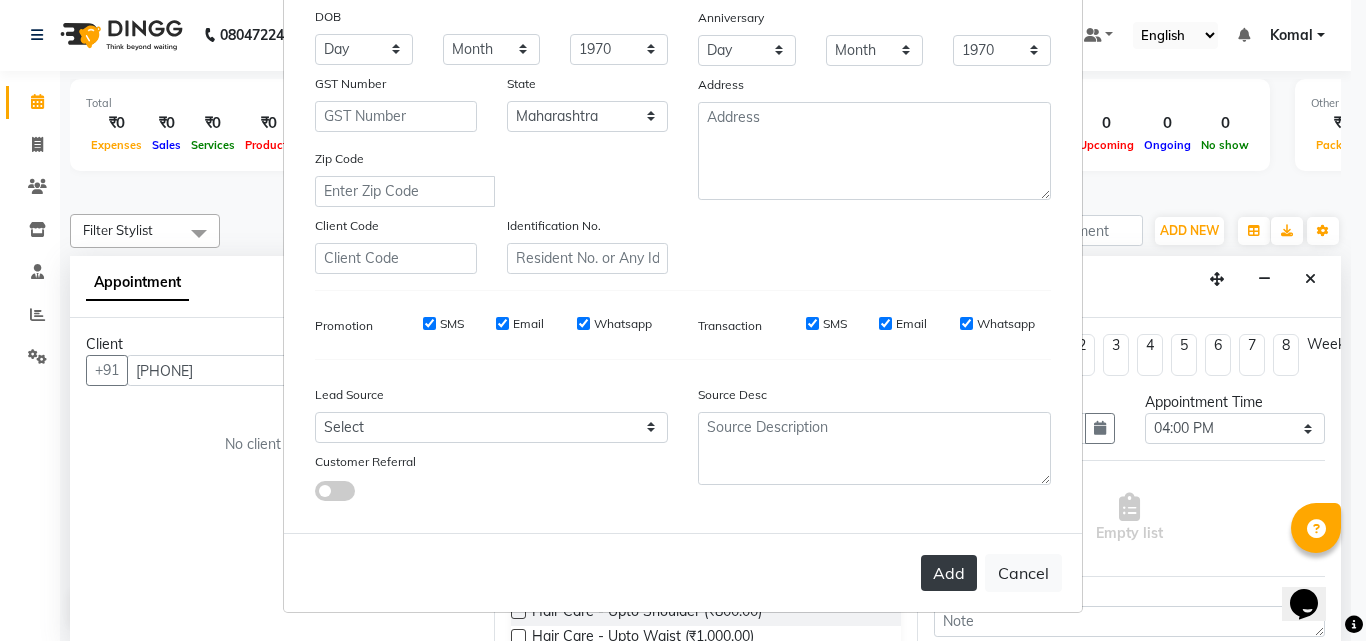 click on "Add" at bounding box center (949, 573) 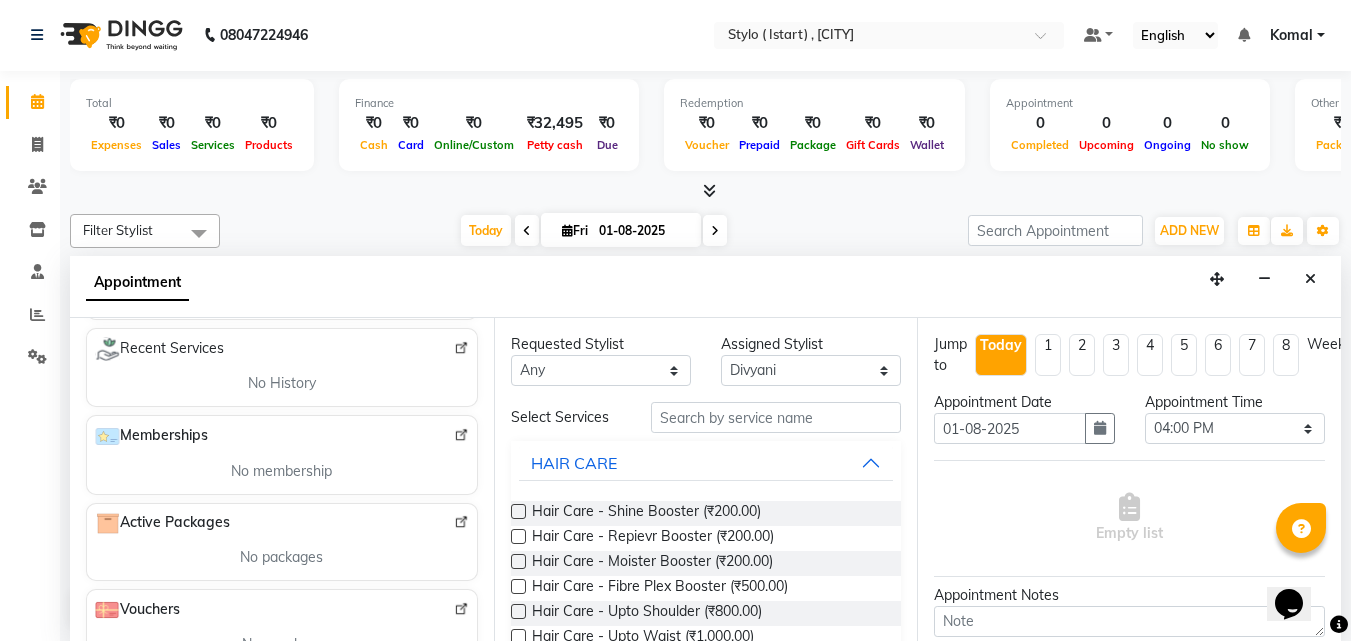 scroll, scrollTop: 401, scrollLeft: 0, axis: vertical 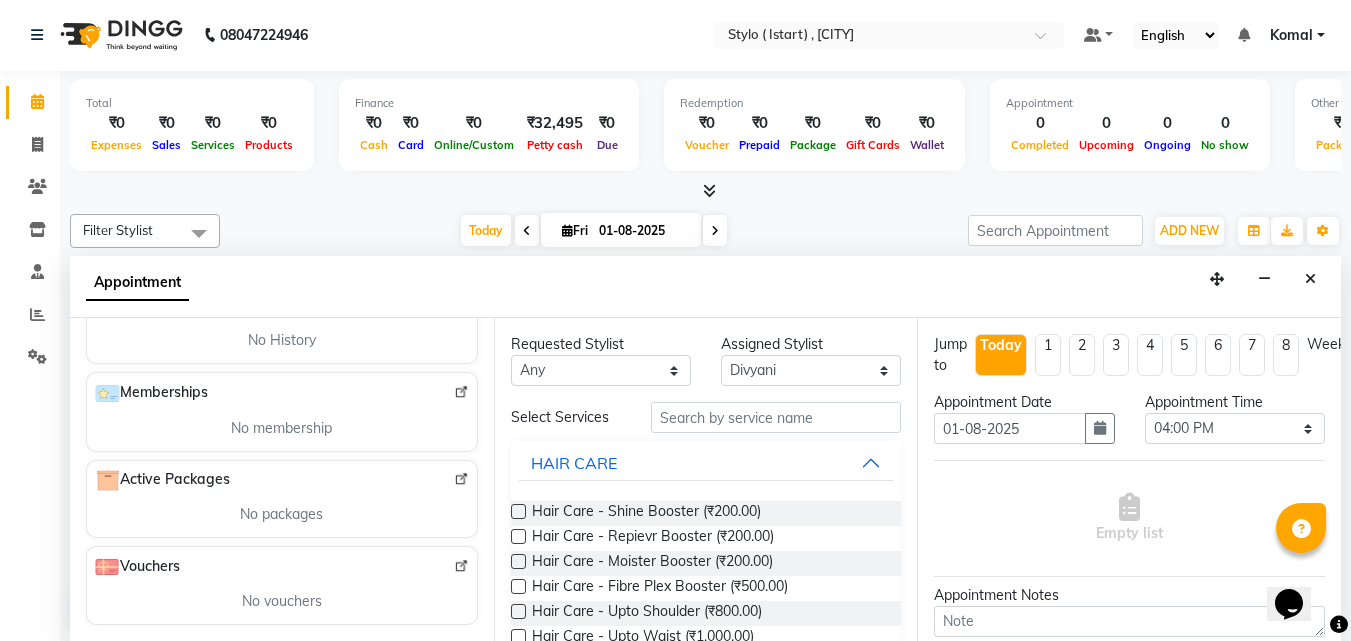 click at bounding box center [518, 536] 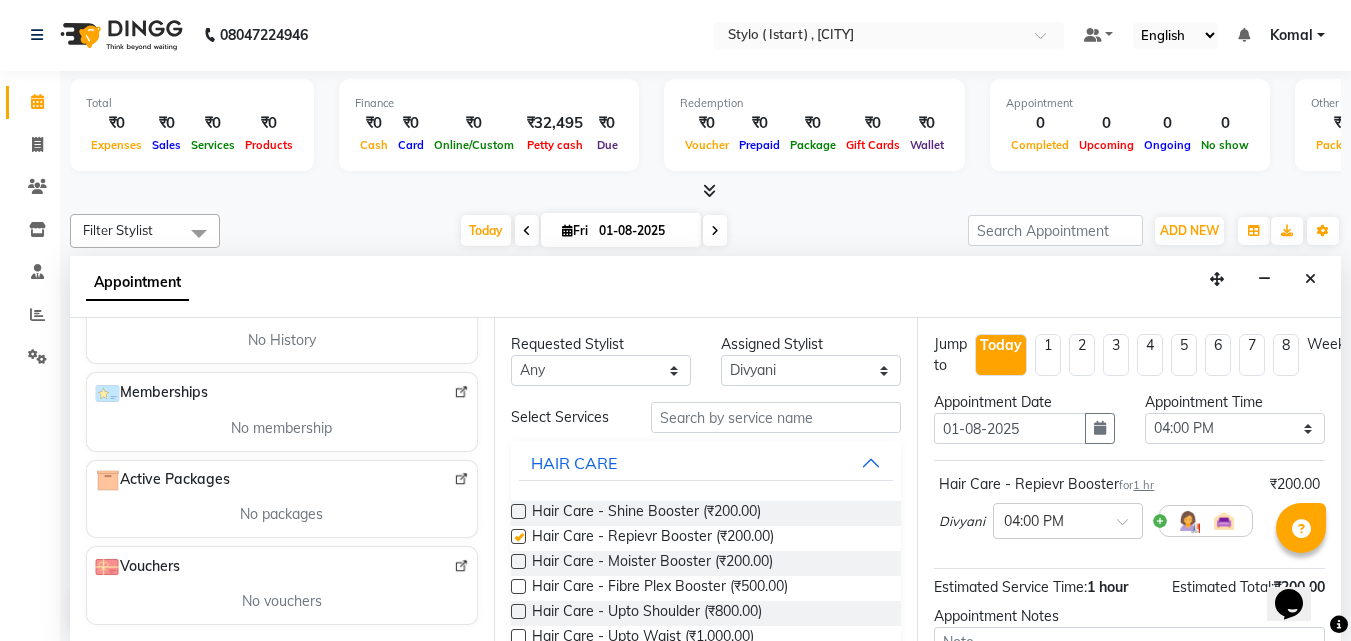 checkbox on "false" 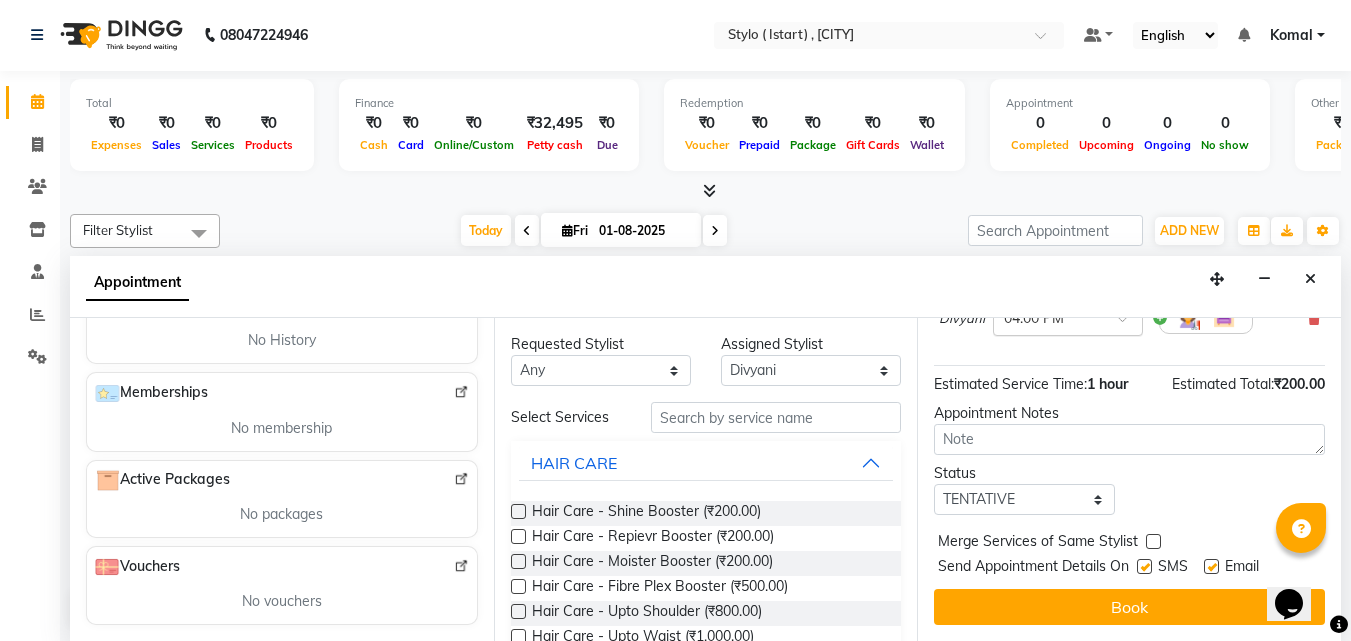 scroll, scrollTop: 218, scrollLeft: 0, axis: vertical 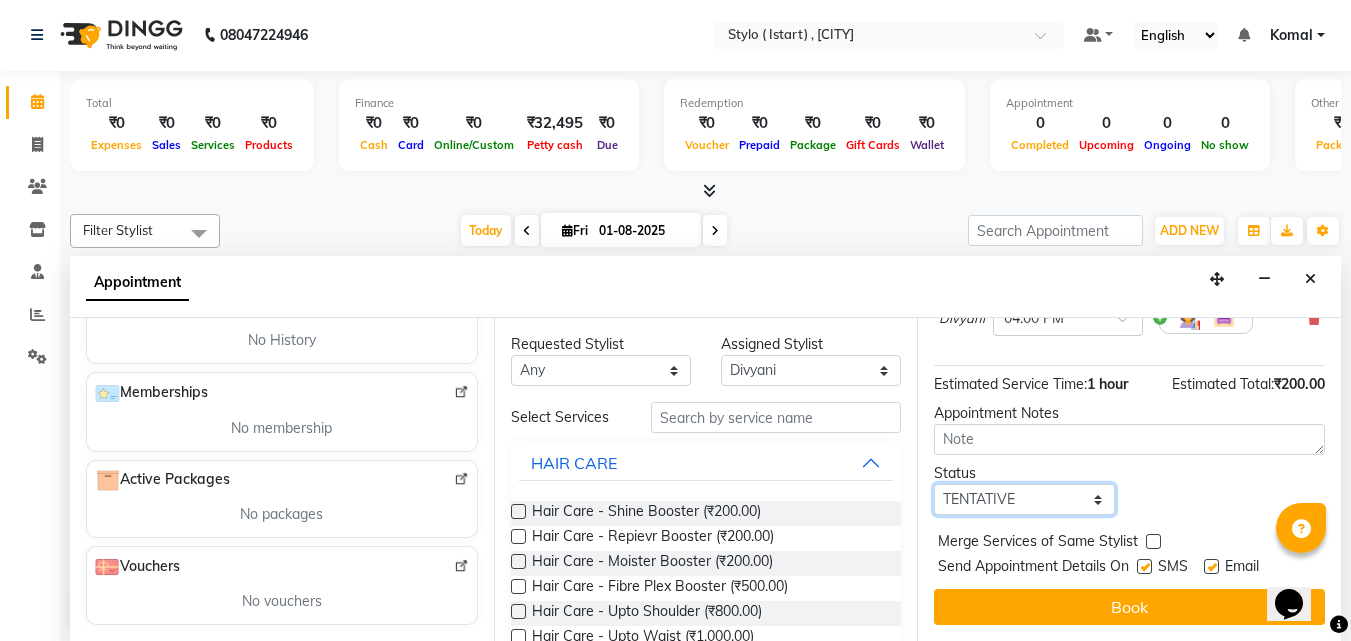 click on "Select TENTATIVE CONFIRM CHECK-IN UPCOMING" at bounding box center [1024, 499] 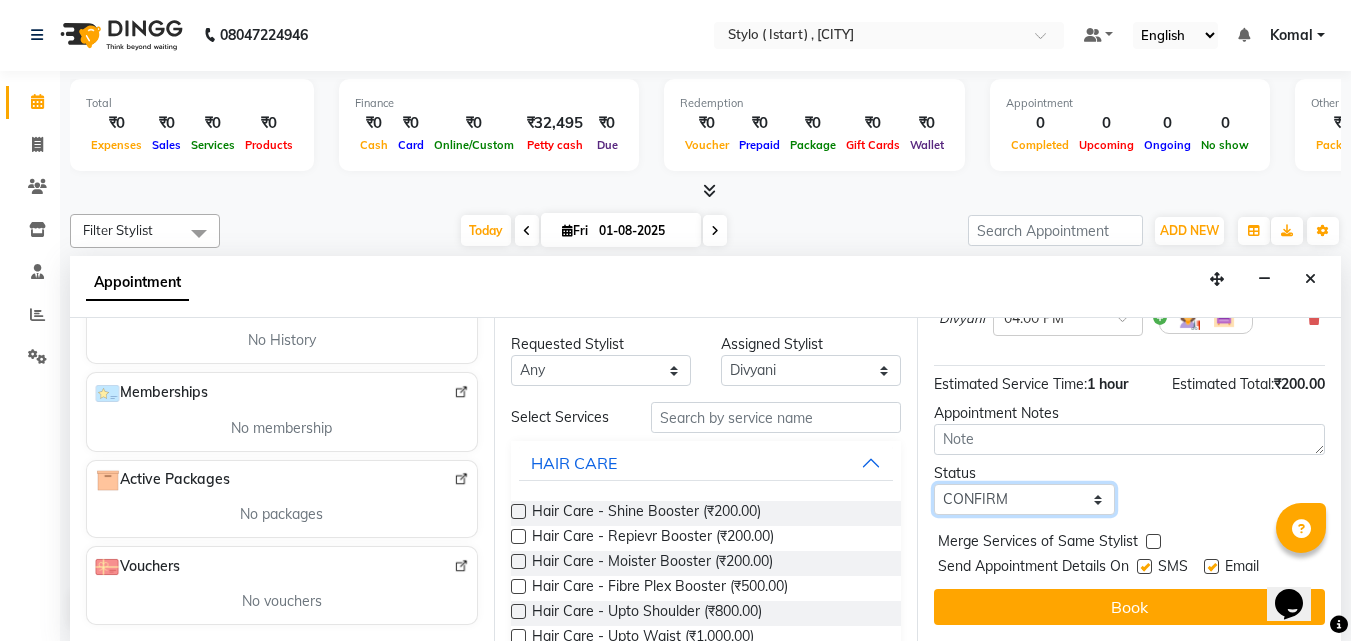 click on "Select TENTATIVE CONFIRM CHECK-IN UPCOMING" at bounding box center (1024, 499) 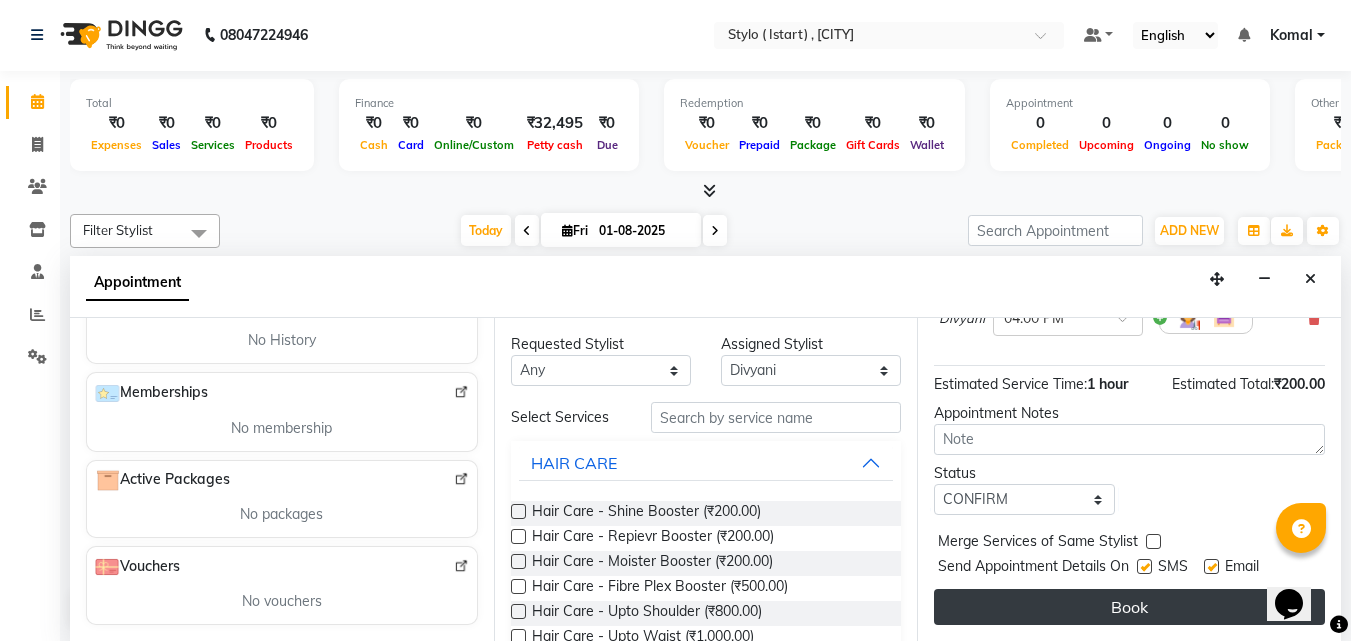 click on "Book" at bounding box center (1129, 607) 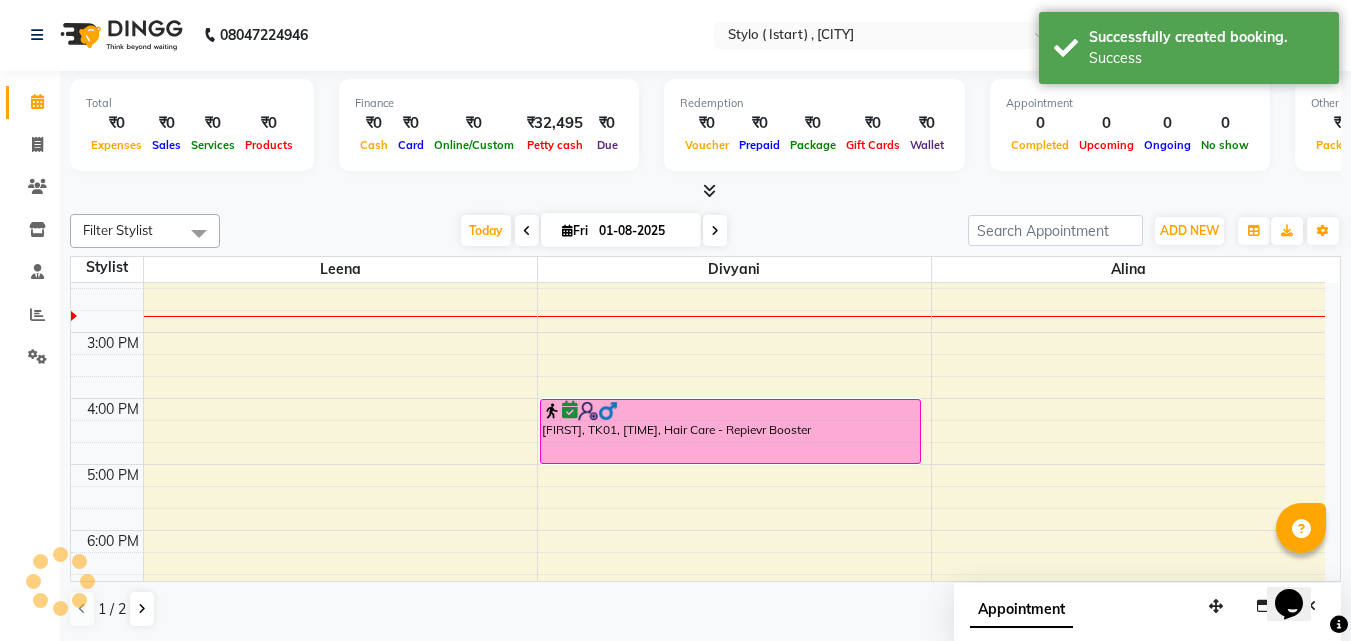 scroll, scrollTop: 0, scrollLeft: 0, axis: both 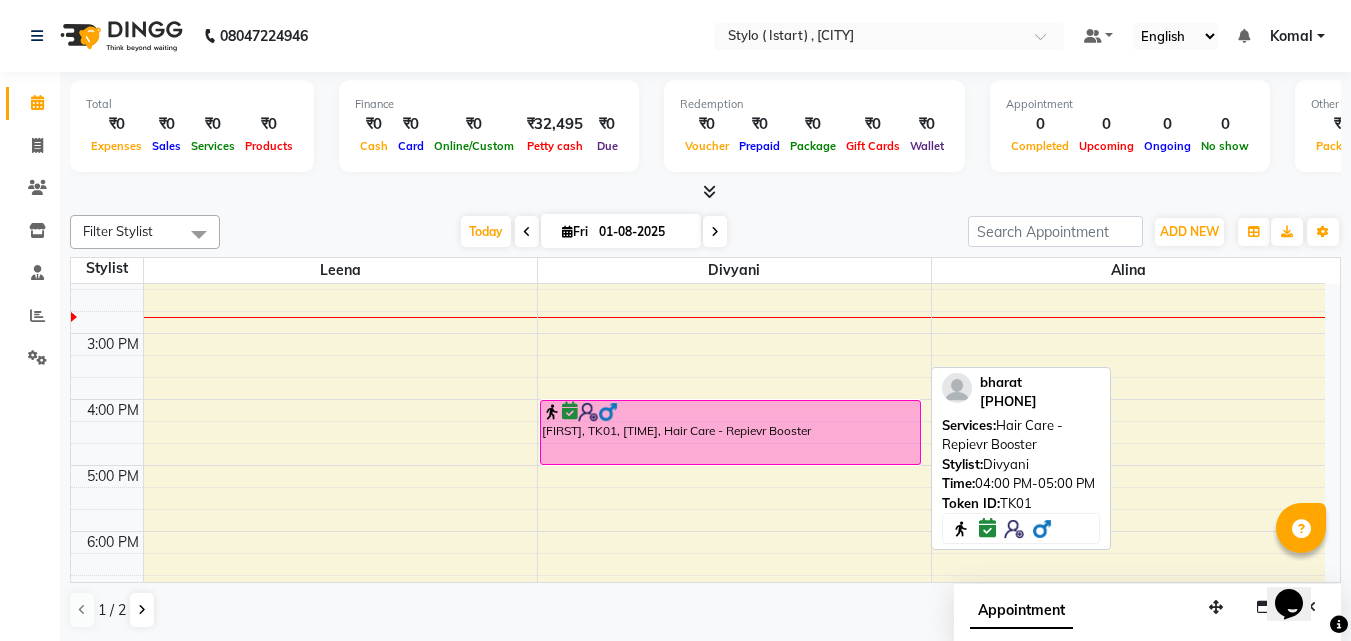 click on "[FIRST], TK01, [TIME], Hair Care - Repievr Booster" at bounding box center (730, 432) 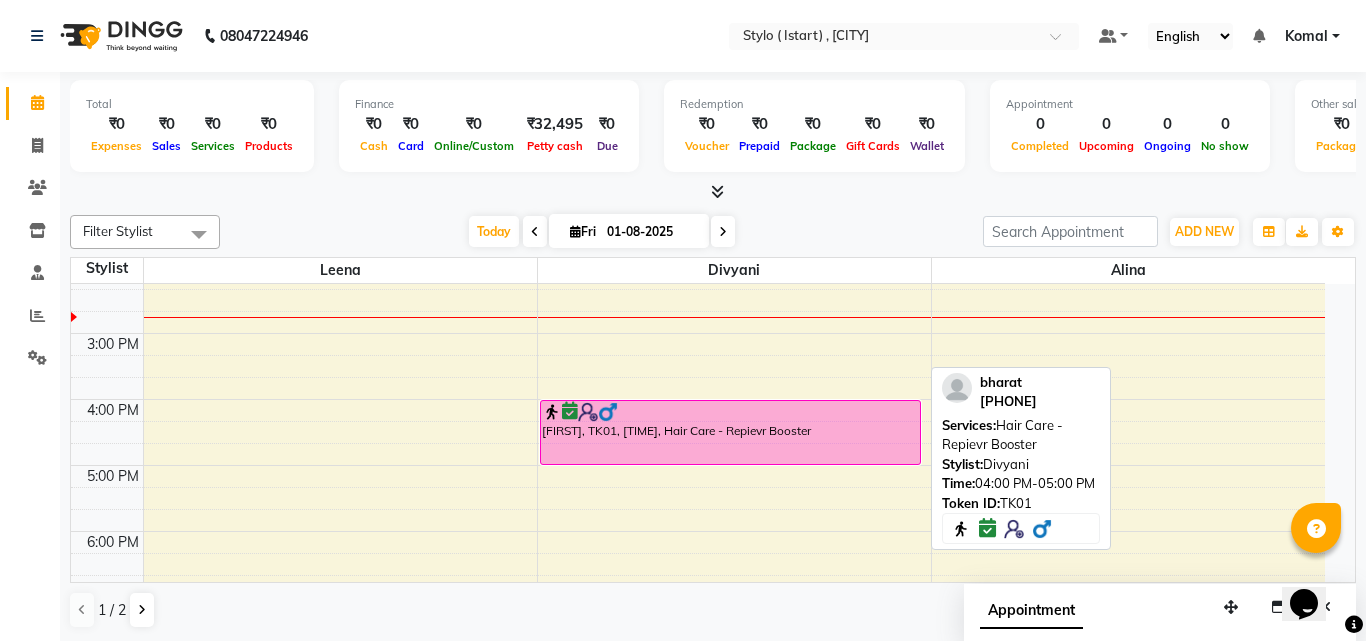 select on "6" 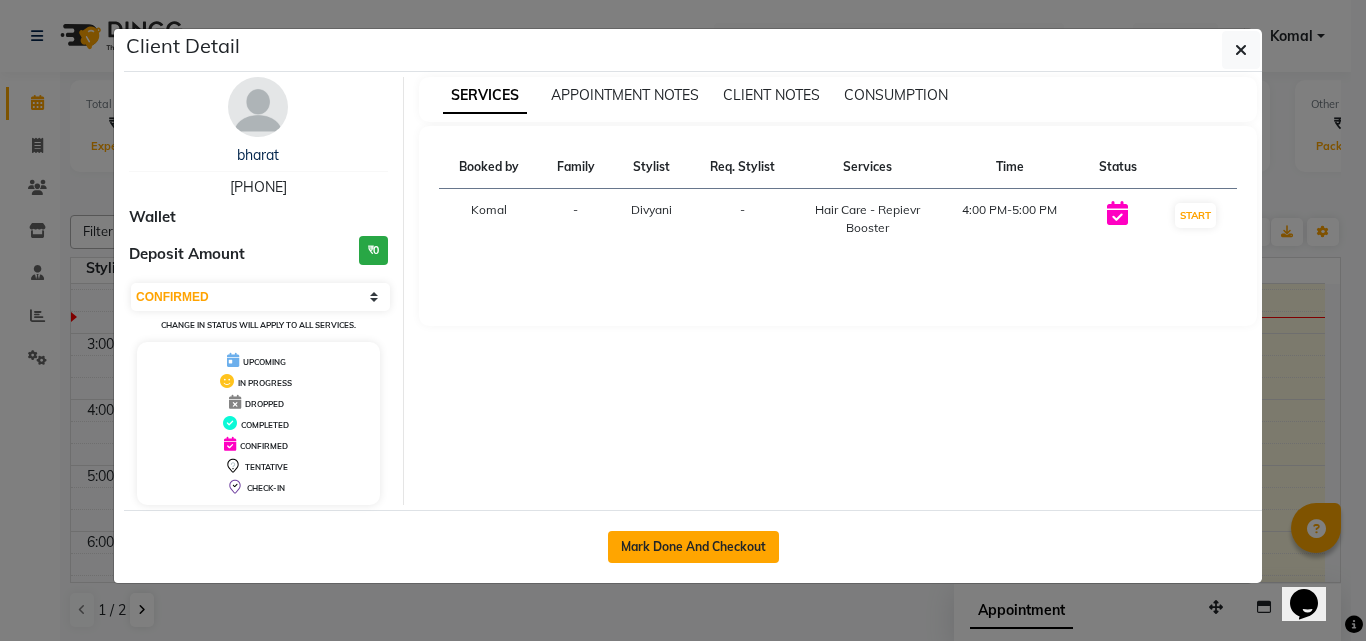 click on "Mark Done And Checkout" 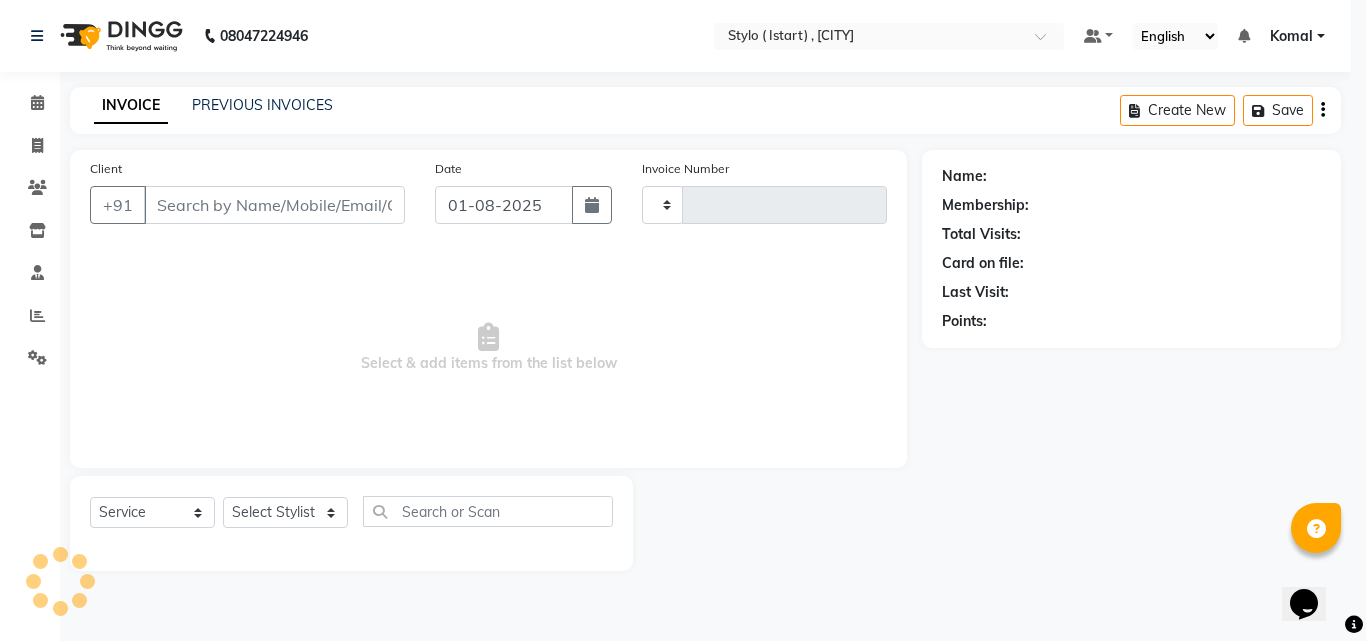 type on "0041" 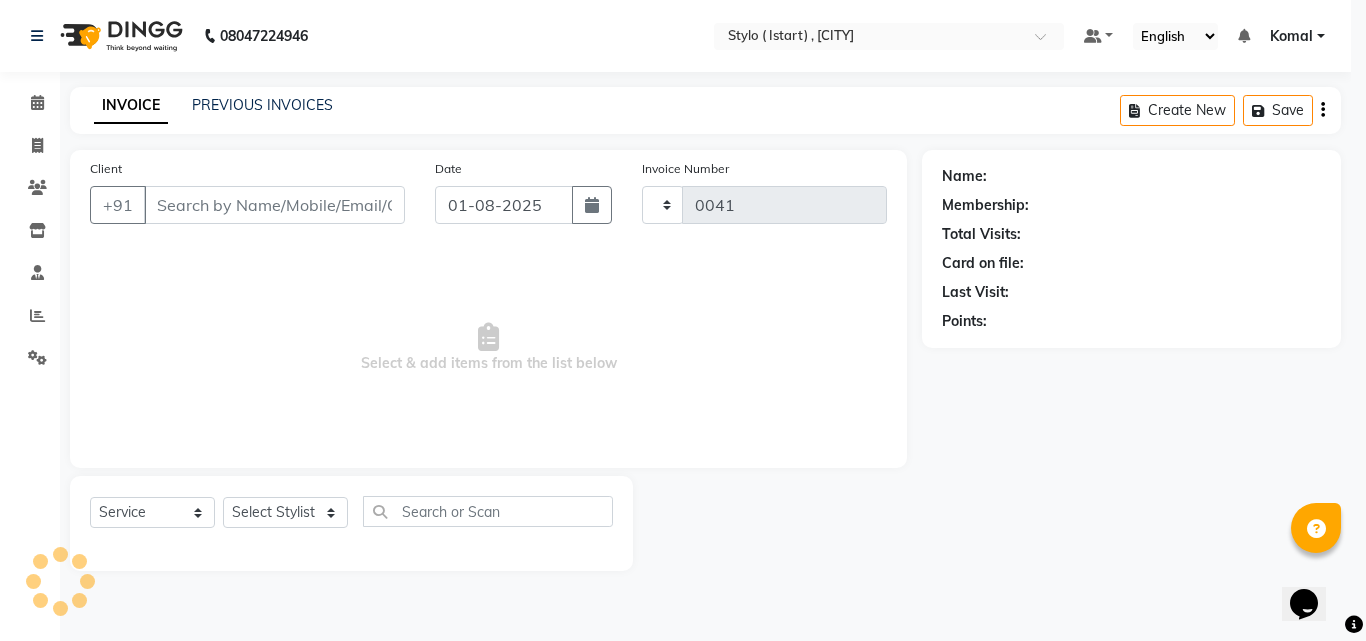 select on "7329" 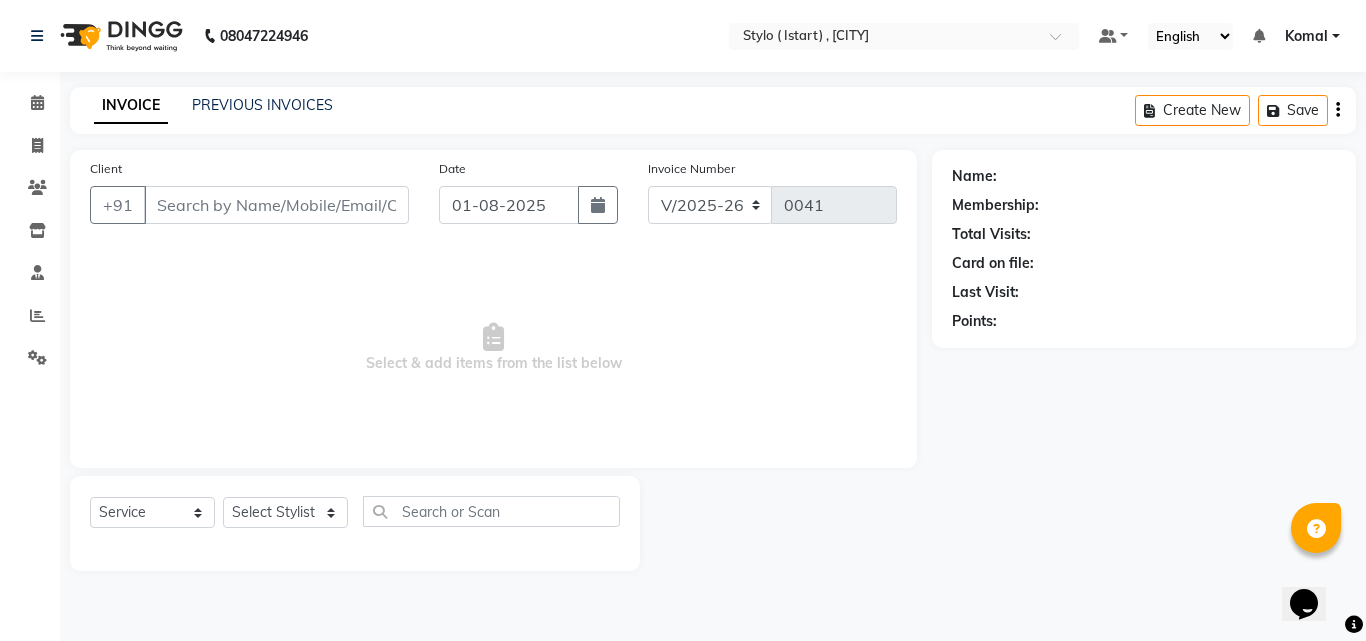 type on "[PHONE]" 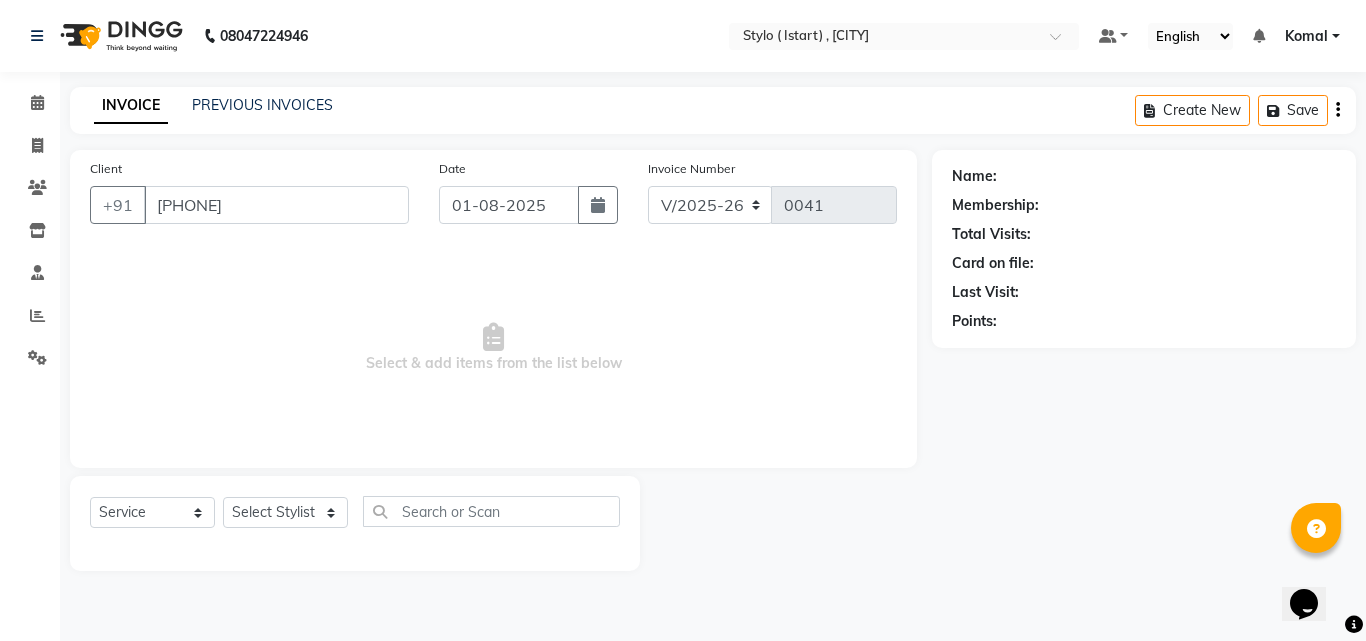 select on "63282" 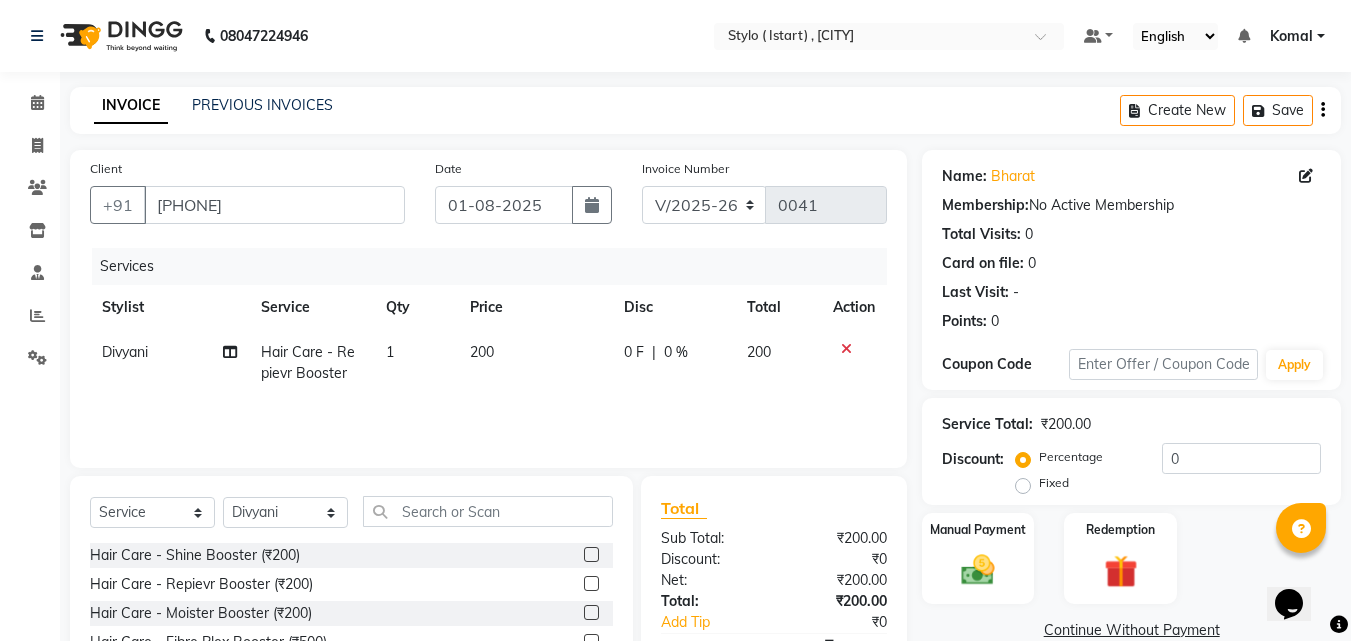 scroll, scrollTop: 160, scrollLeft: 0, axis: vertical 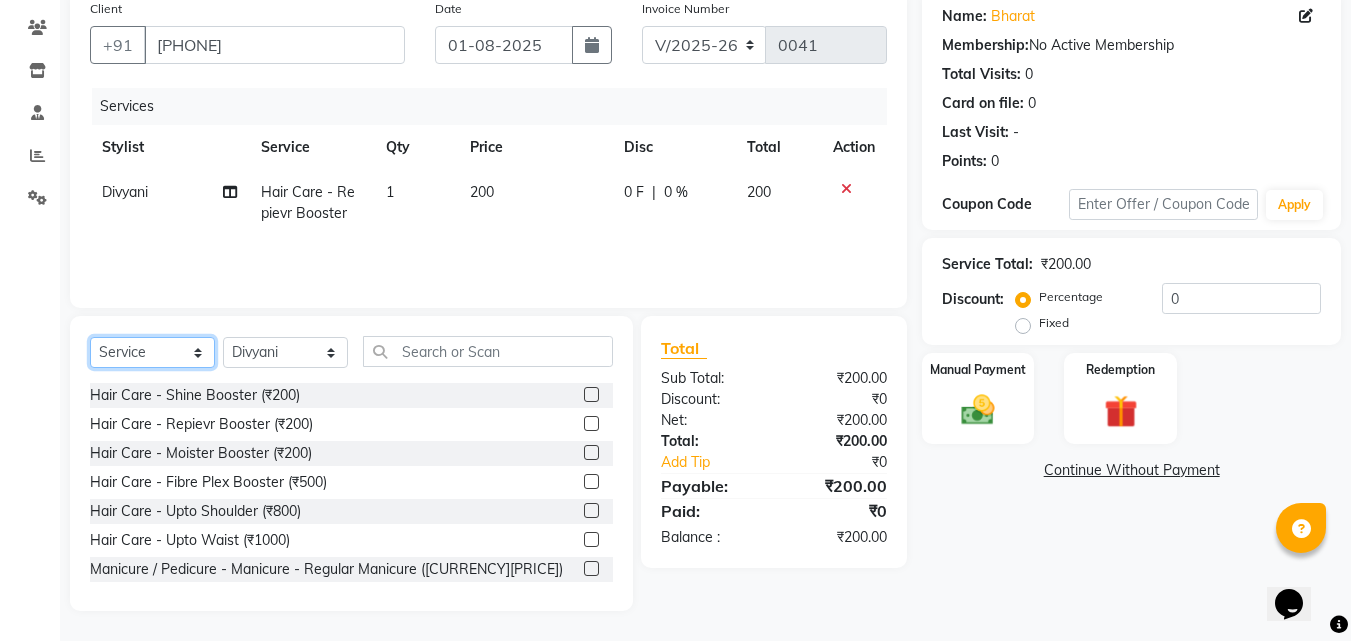 click on "Select  Service  Product  Membership  Package Voucher Prepaid Gift Card" 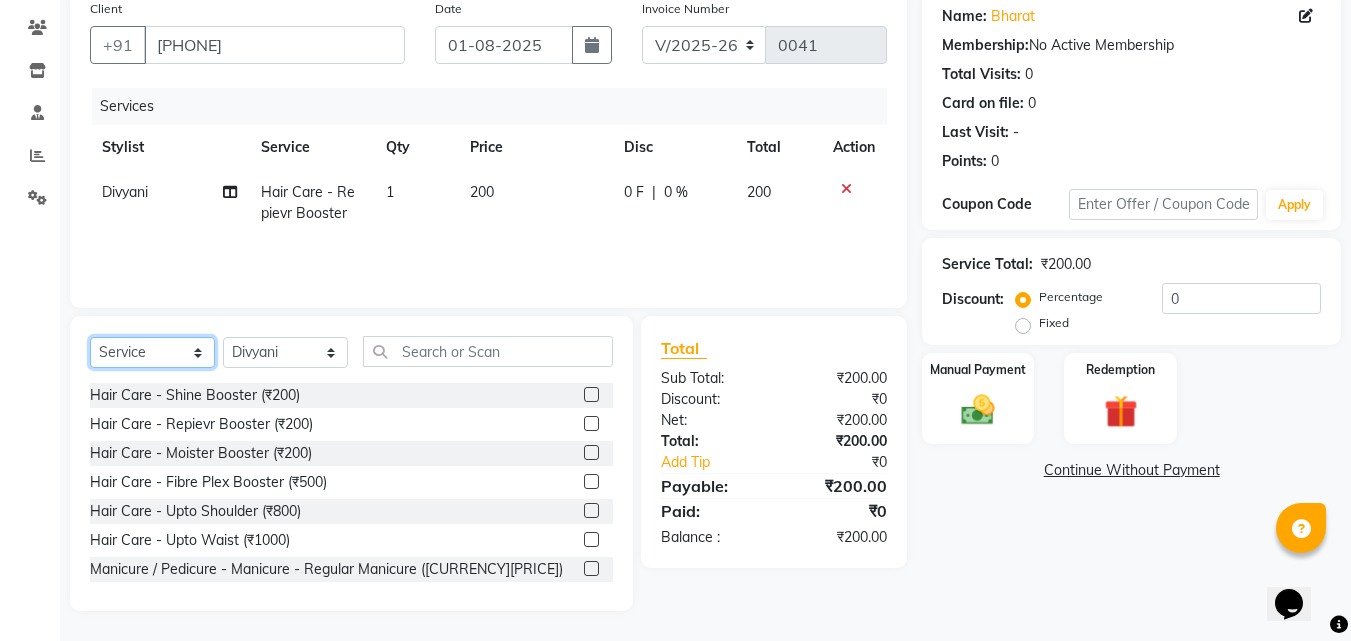 select on "product" 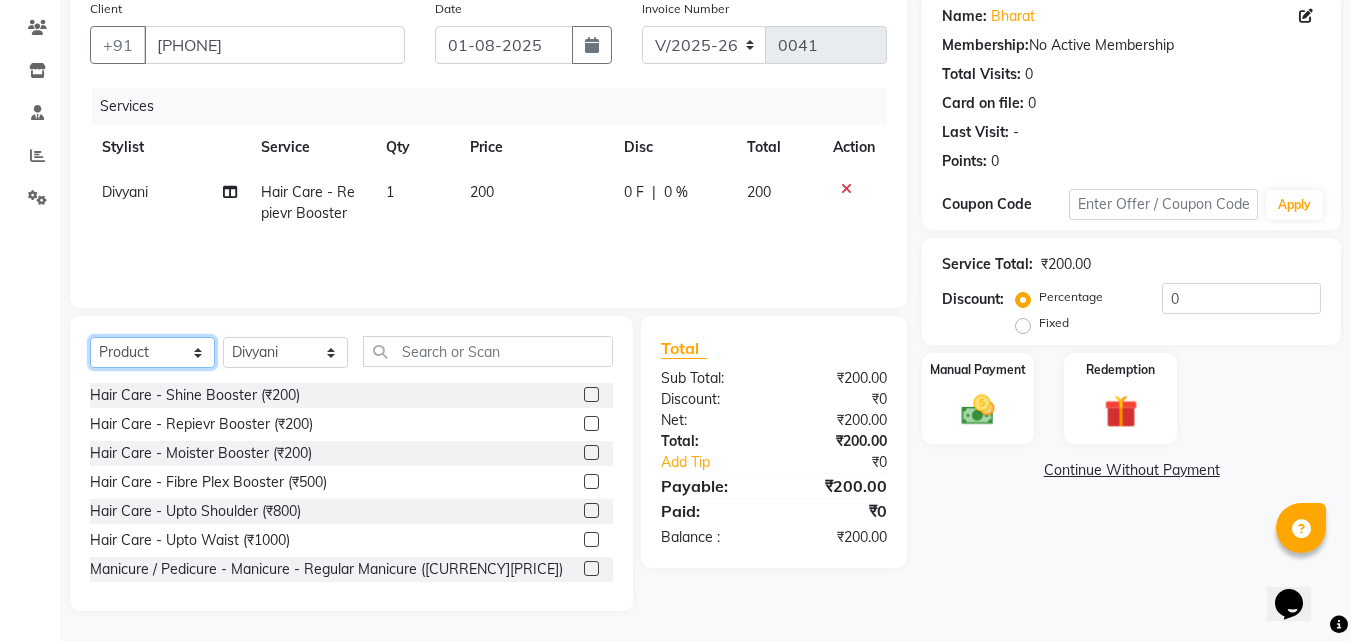 click on "Select  Service  Product  Membership  Package Voucher Prepaid Gift Card" 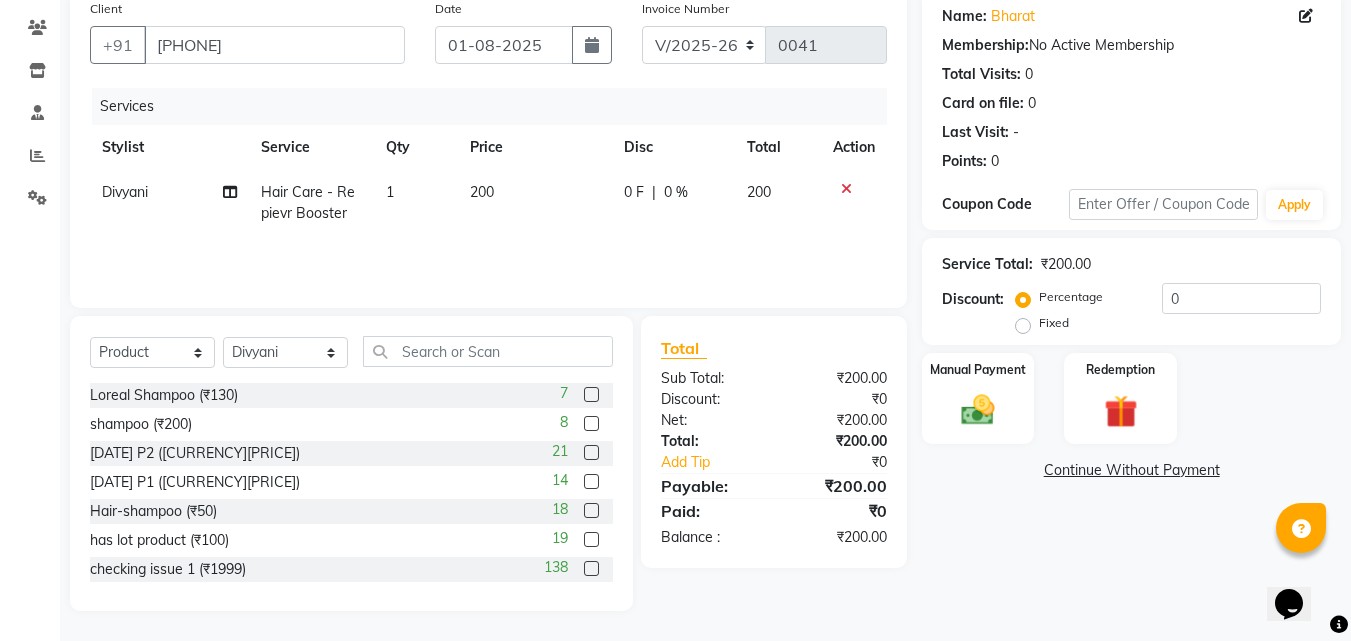 click 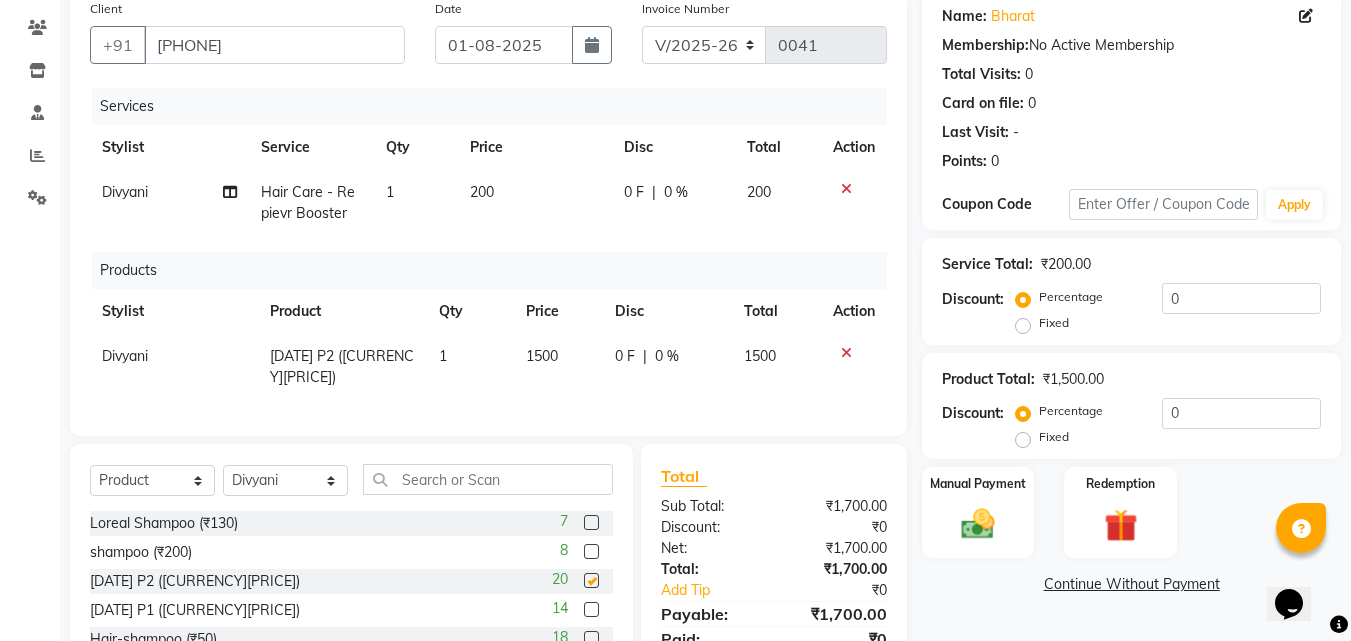 checkbox on "false" 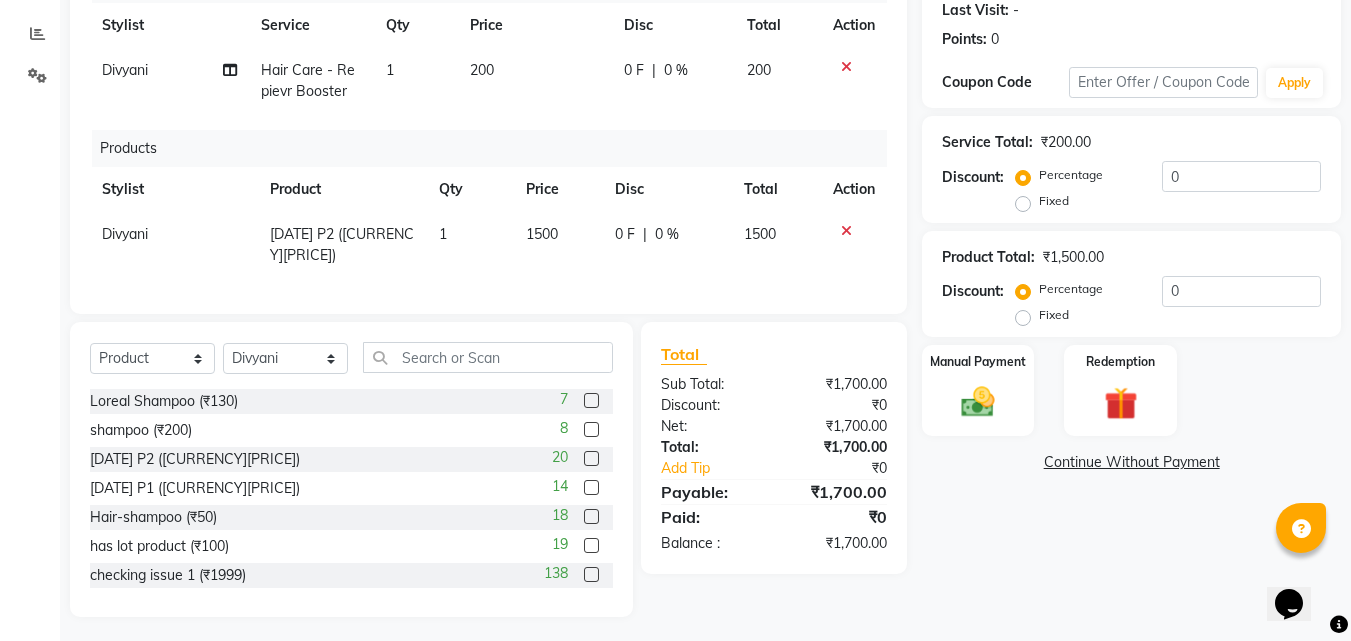 scroll, scrollTop: 0, scrollLeft: 0, axis: both 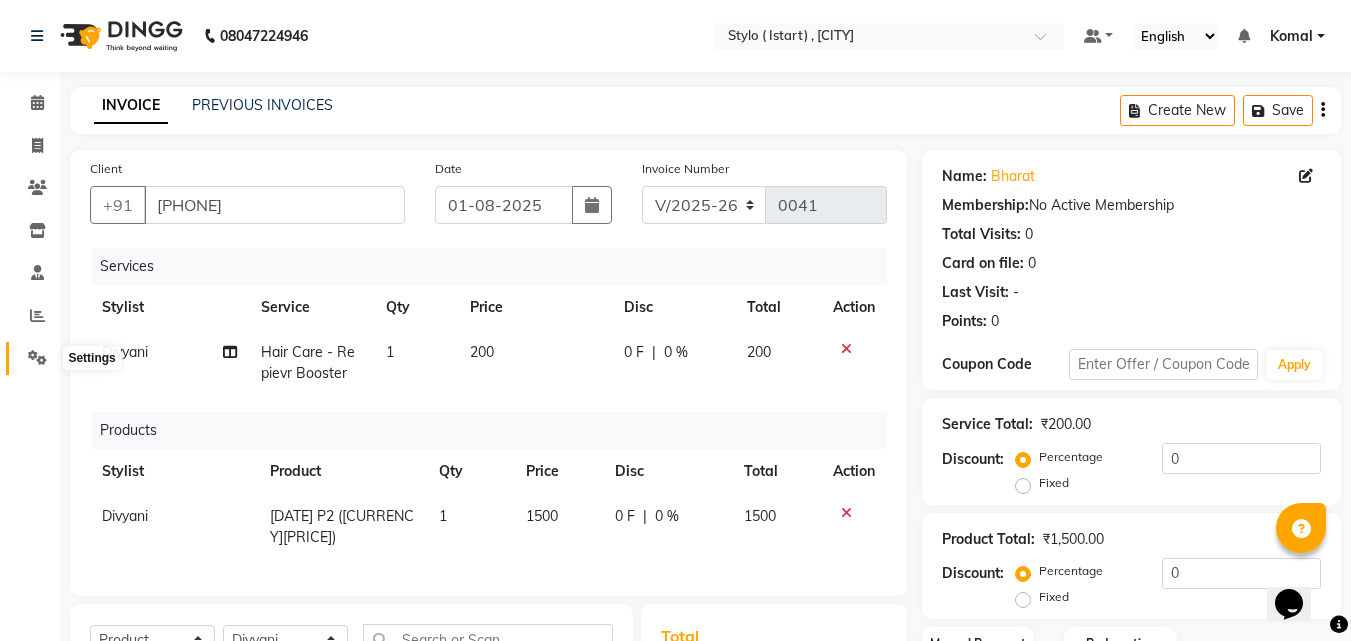 click 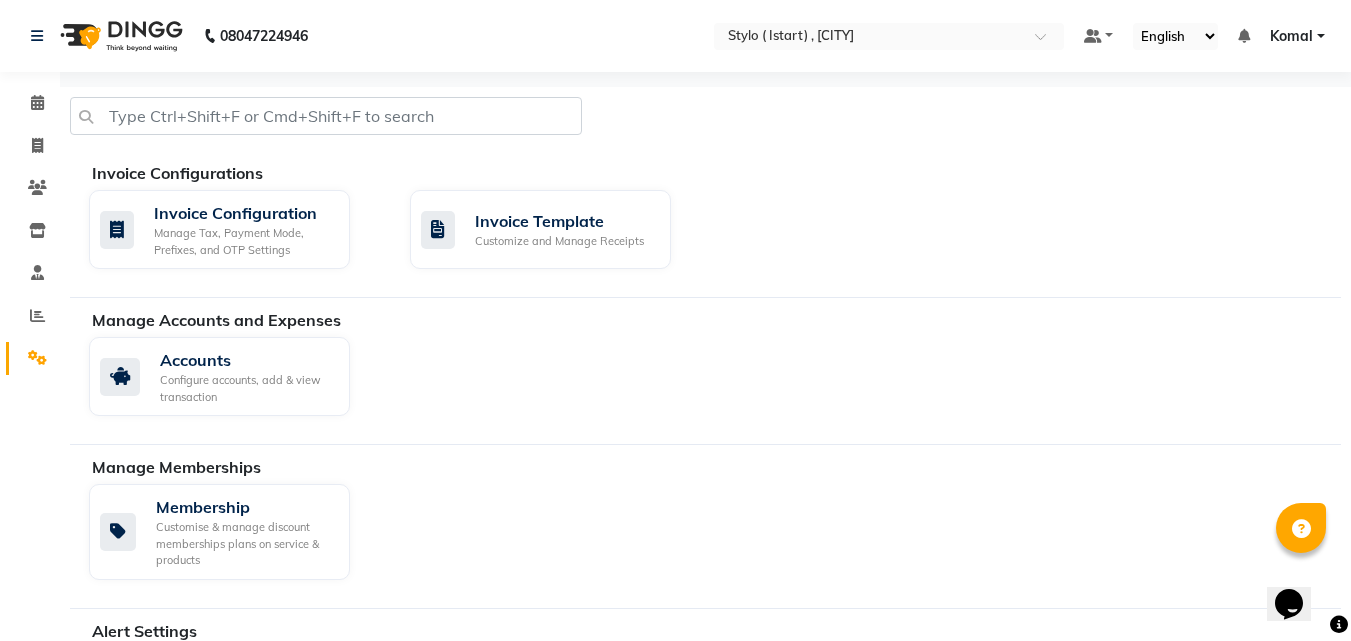 scroll, scrollTop: 621, scrollLeft: 0, axis: vertical 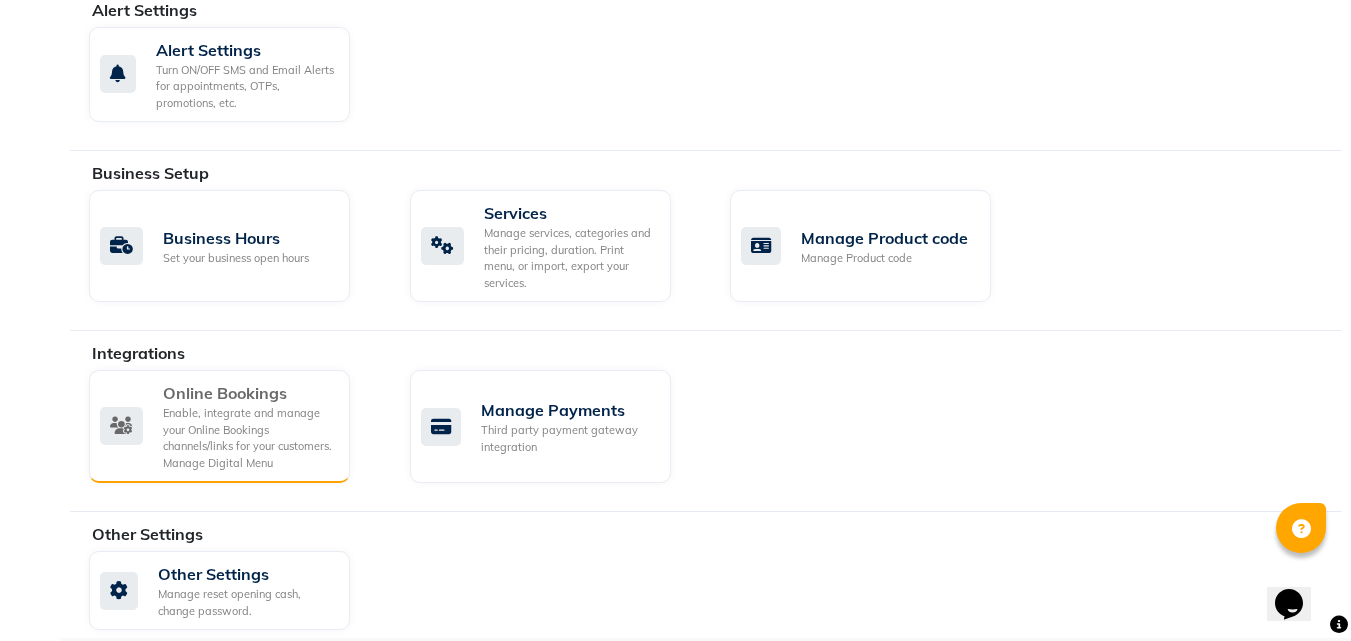 click on "Enable, integrate and manage your Online Bookings channels/links for your customers. Manage Digital Menu" 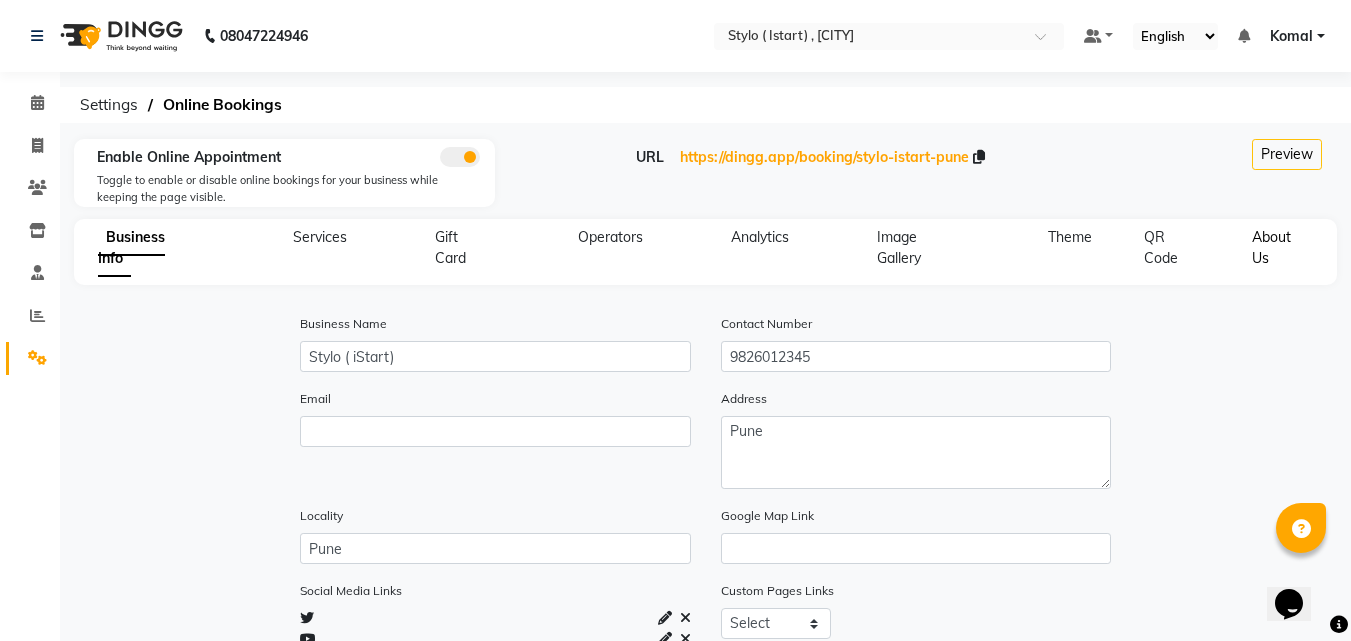 click on "About Us" 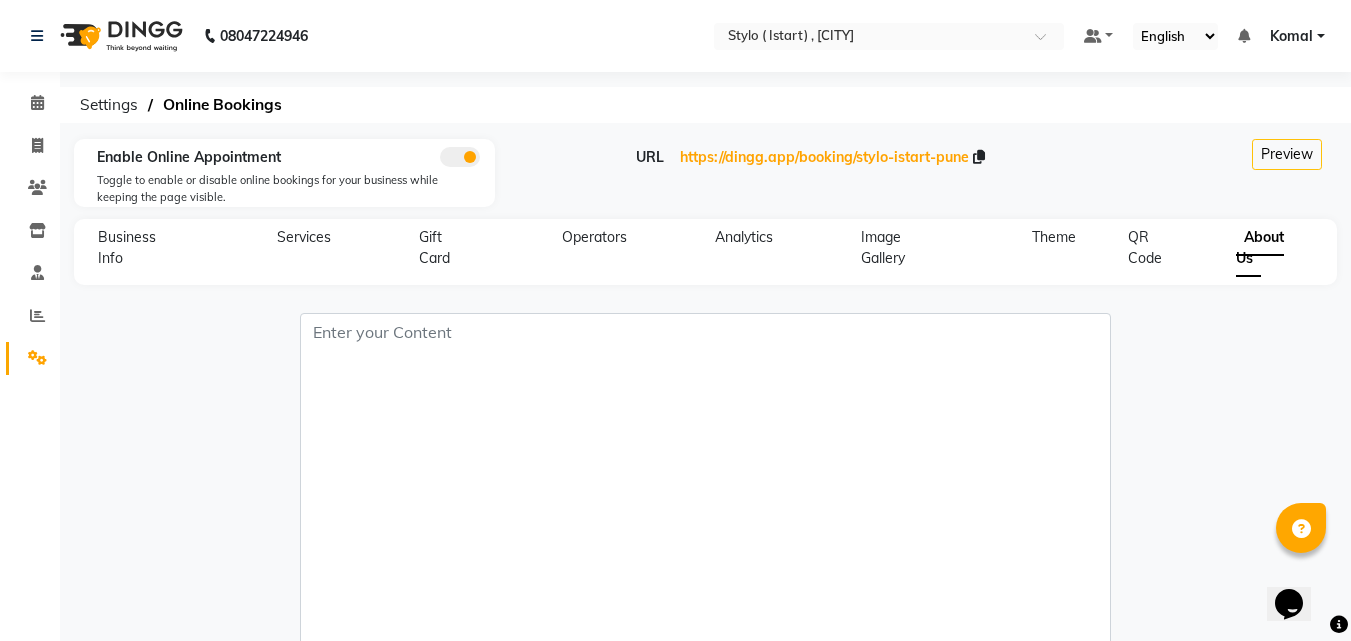 click on "QR Code" 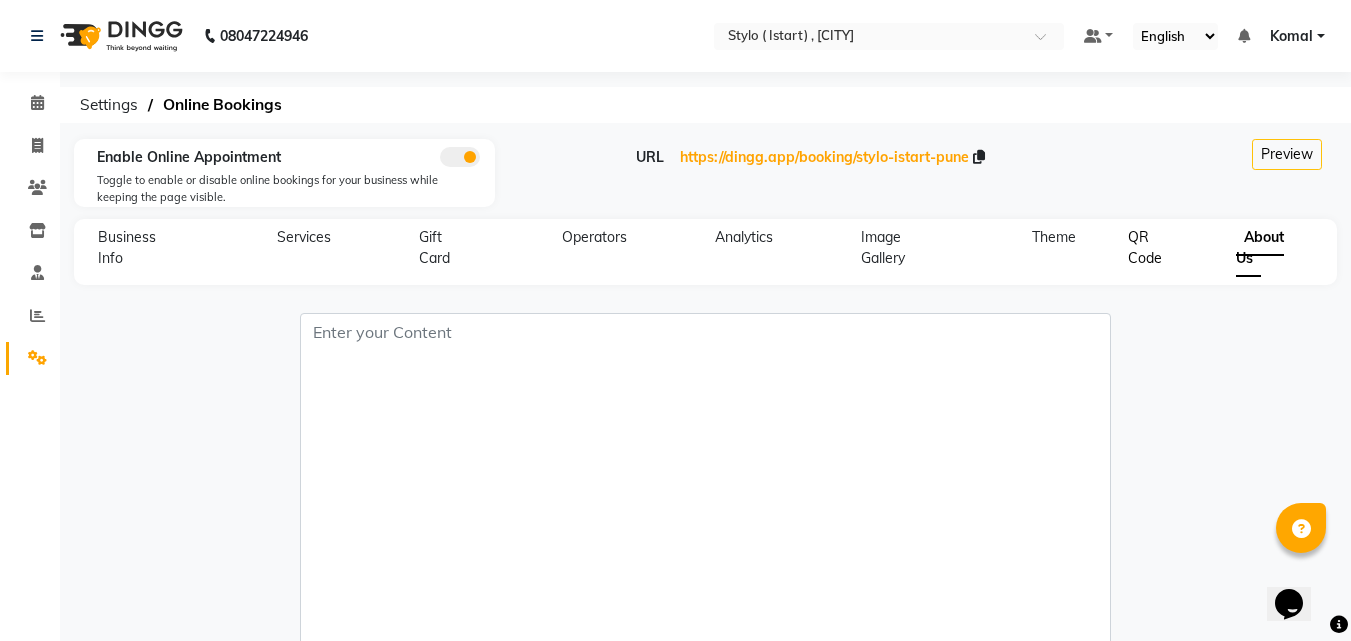 click on "QR Code" 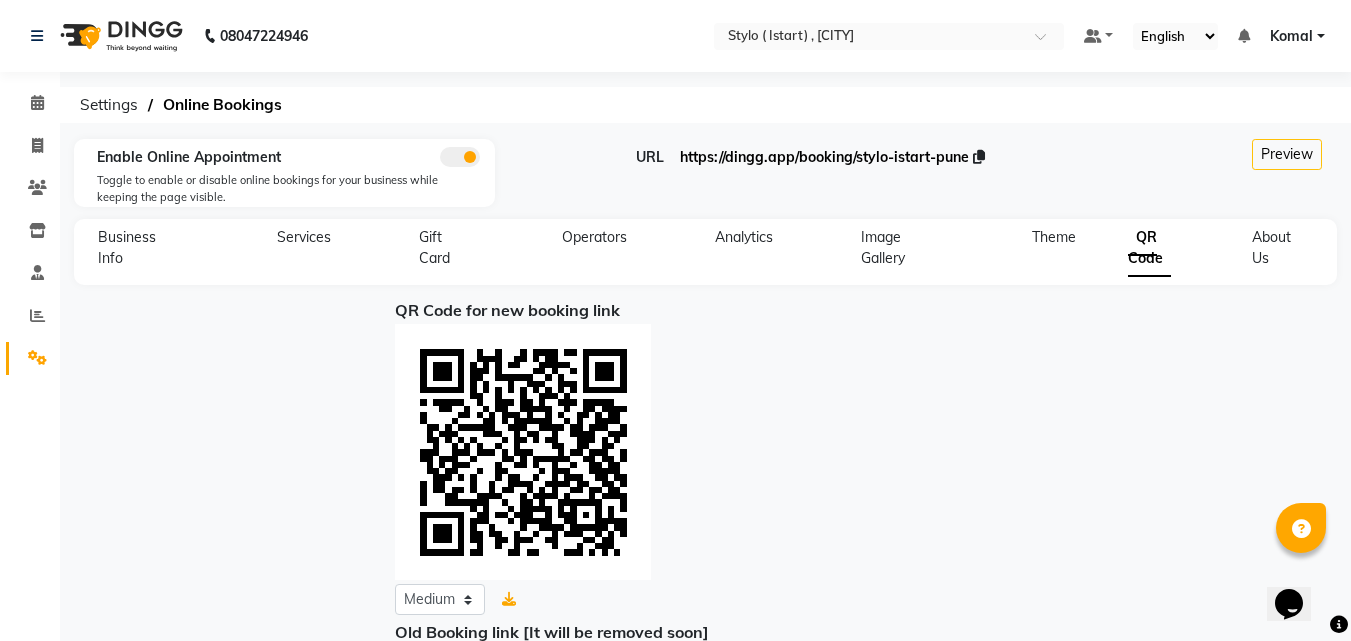 click on "https://dingg.app/booking/stylo-istart-pune" 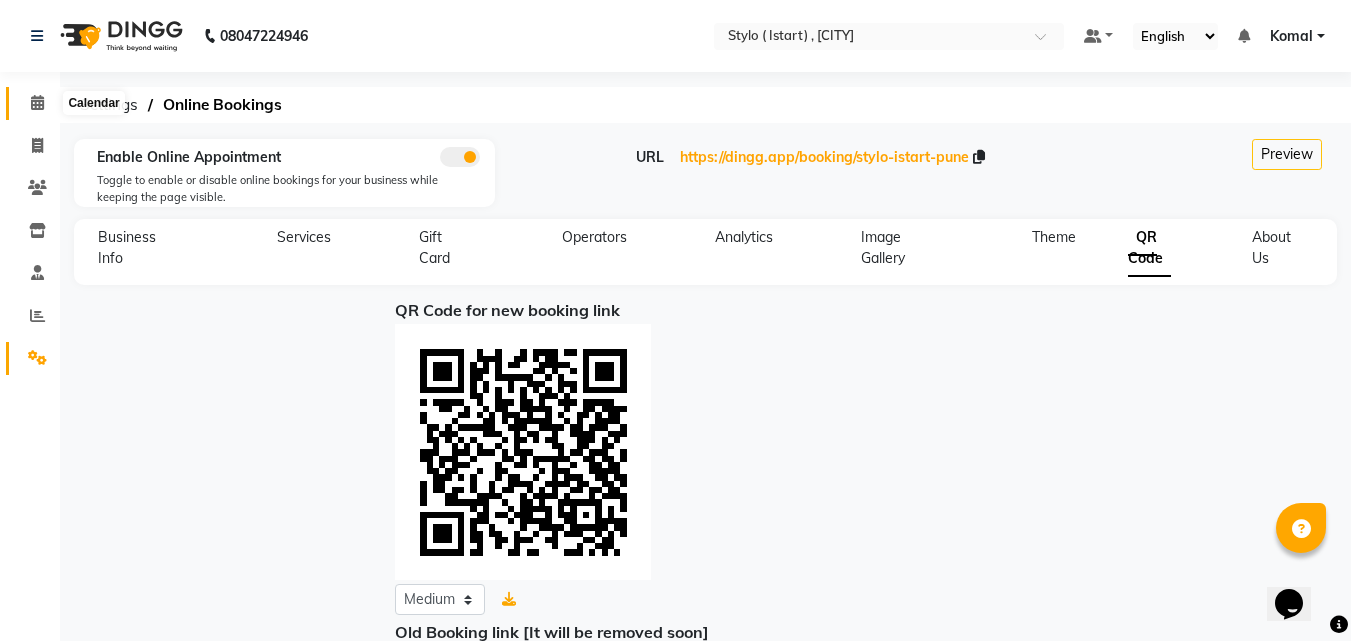 click 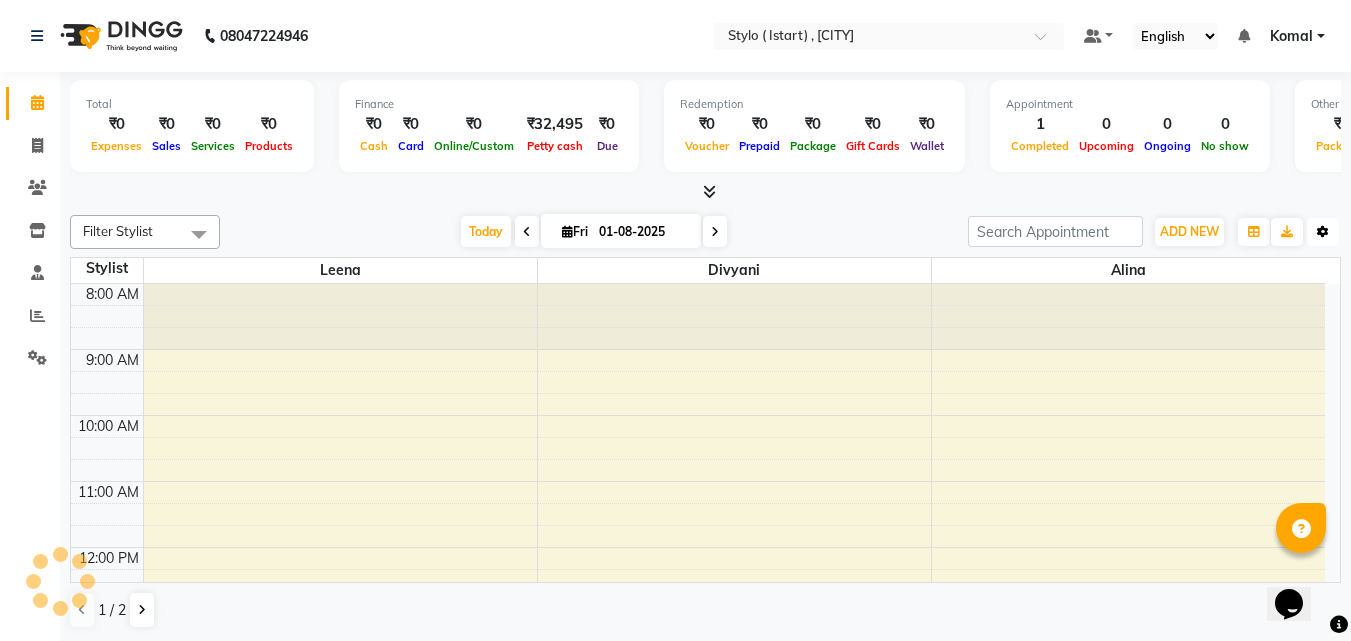 click on "Toggle Dropdown" at bounding box center [1323, 232] 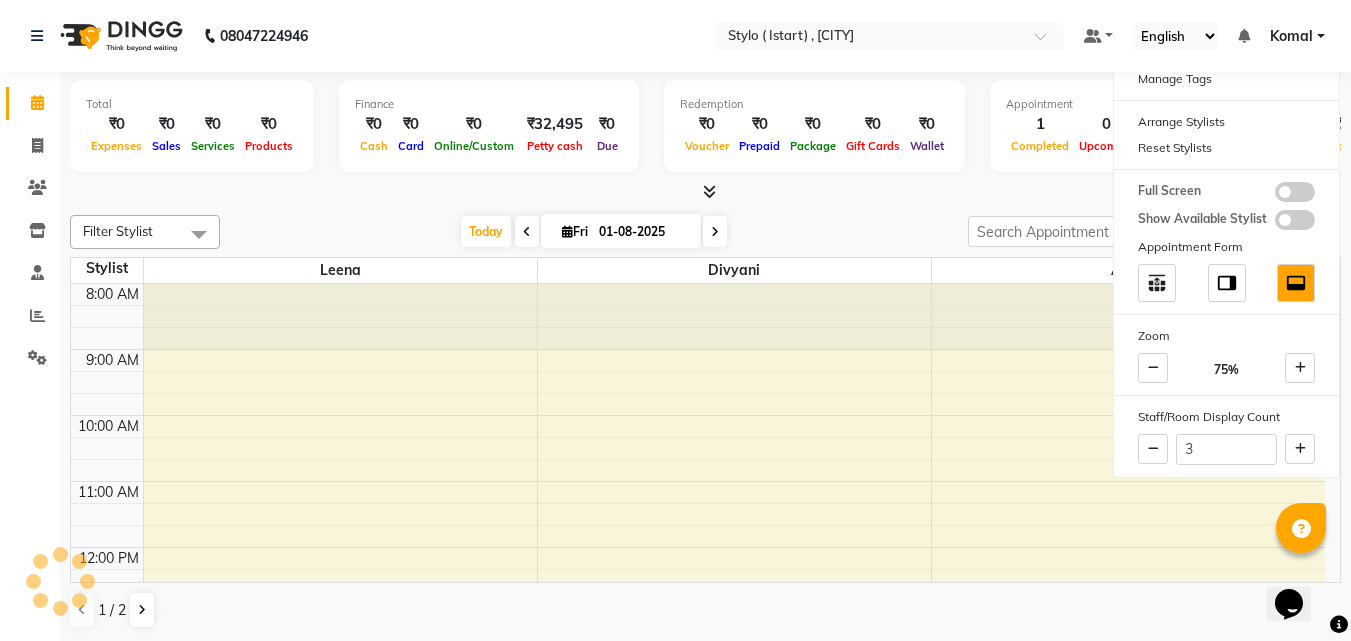 scroll, scrollTop: 397, scrollLeft: 0, axis: vertical 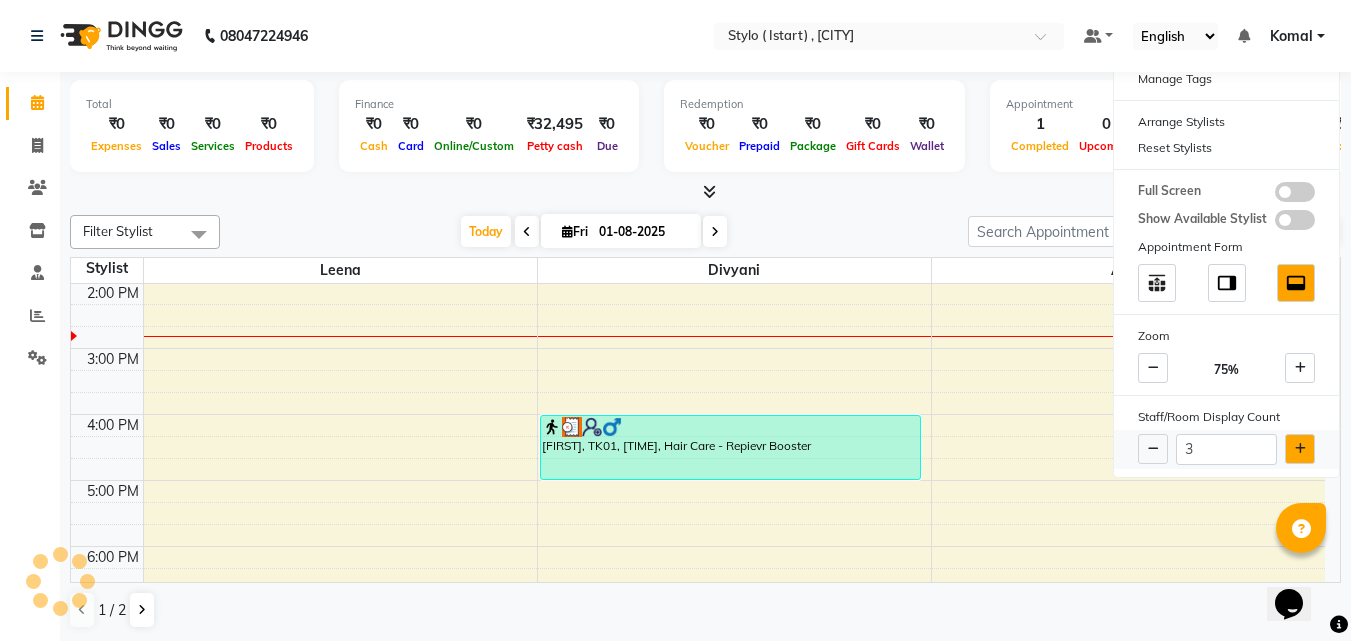 click at bounding box center [1300, 449] 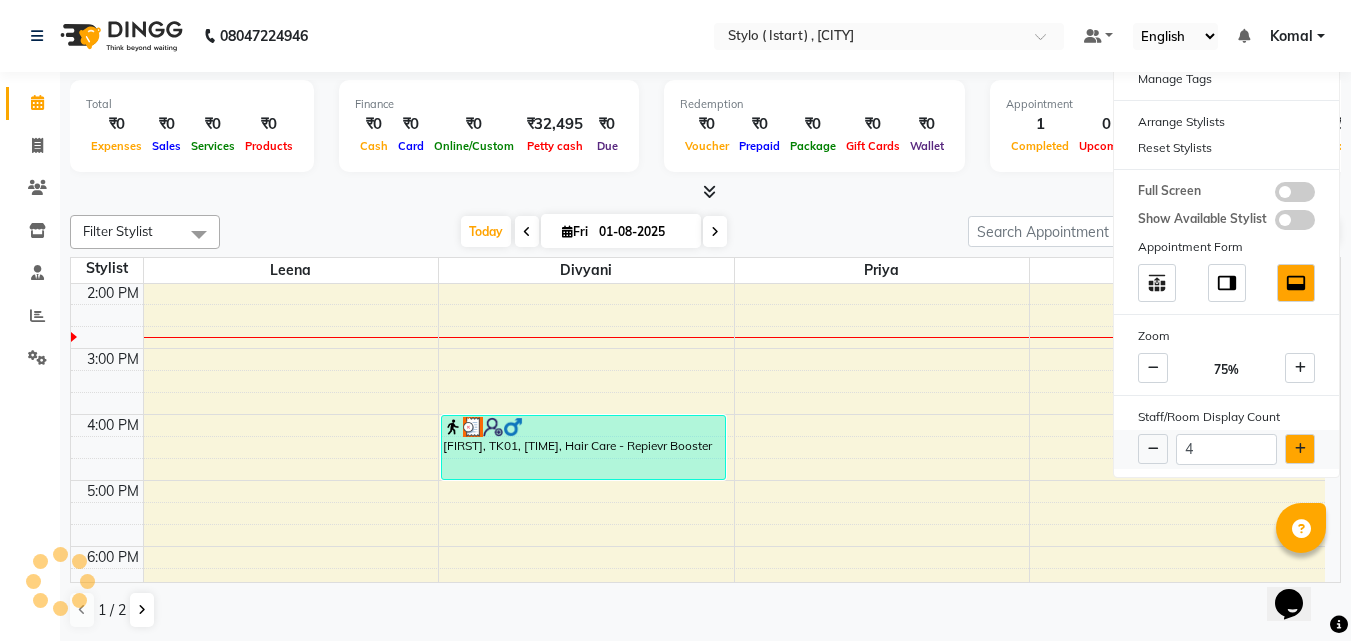click at bounding box center [1300, 449] 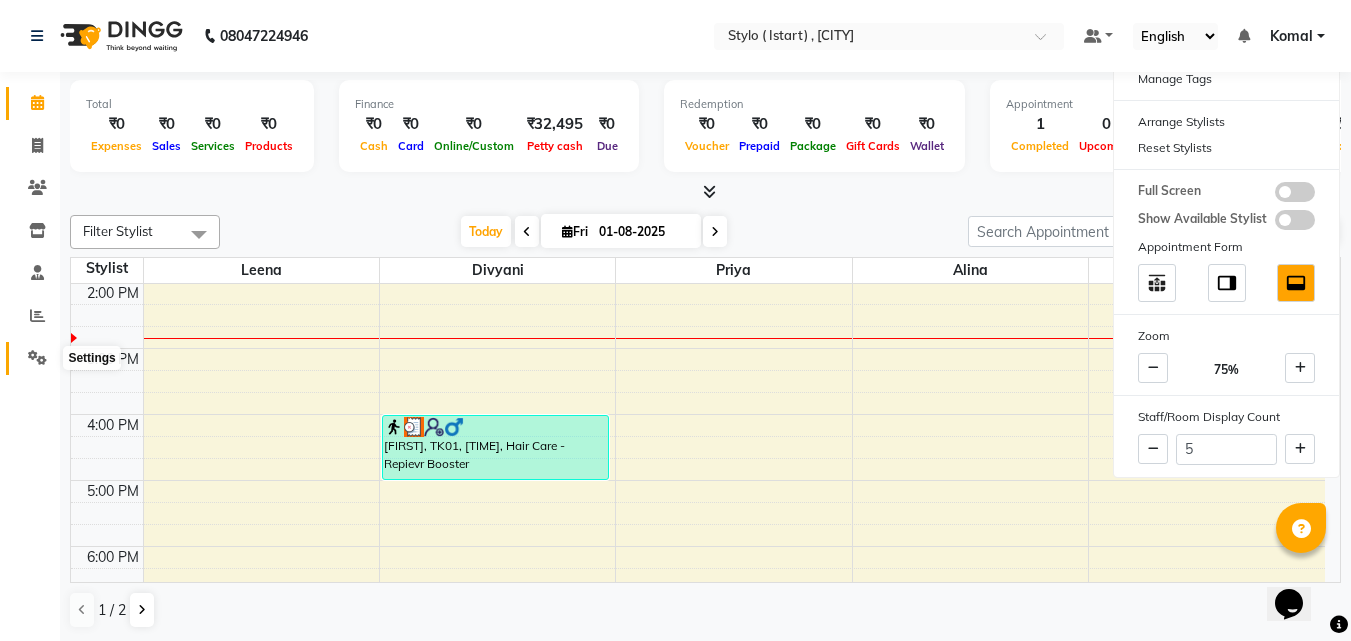 click 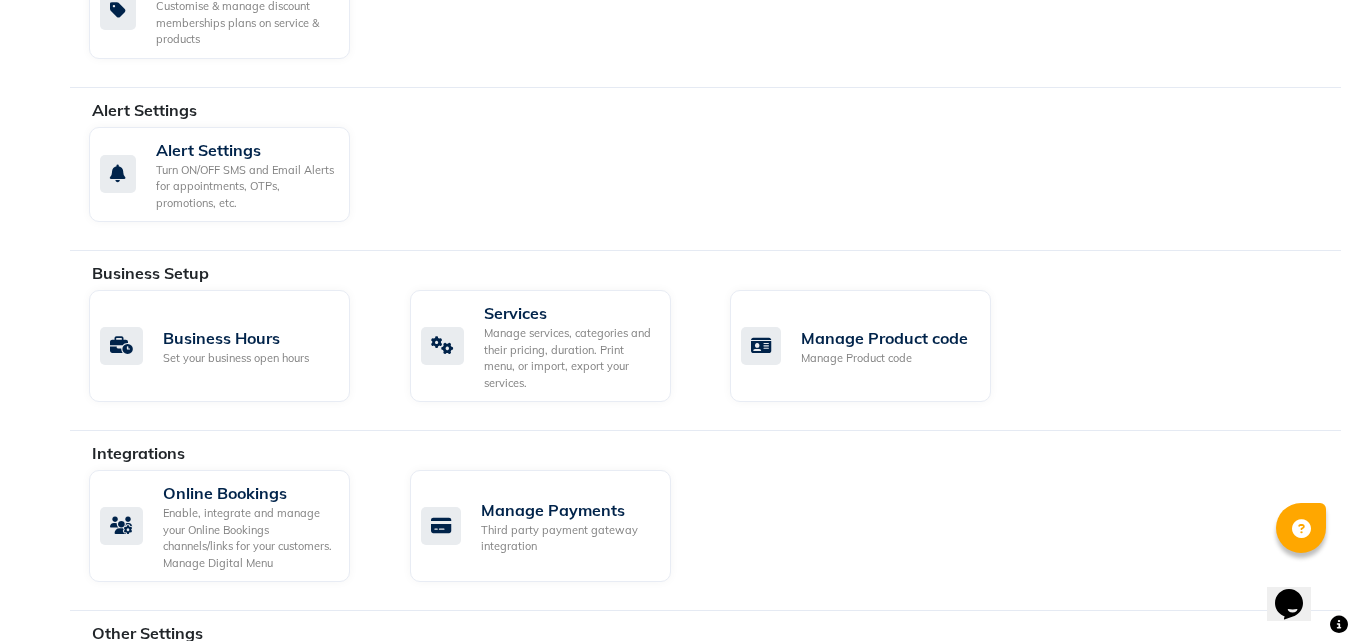 scroll, scrollTop: 621, scrollLeft: 0, axis: vertical 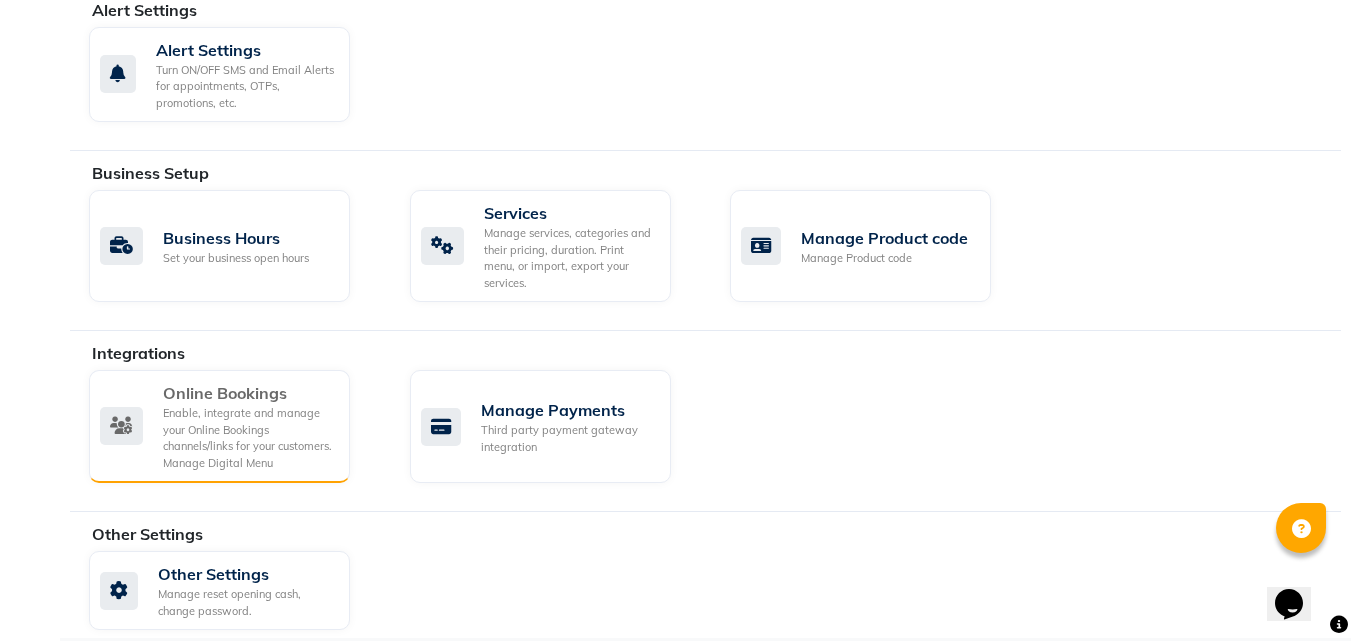 click on "Enable, integrate and manage your Online Bookings channels/links for your customers. Manage Digital Menu" 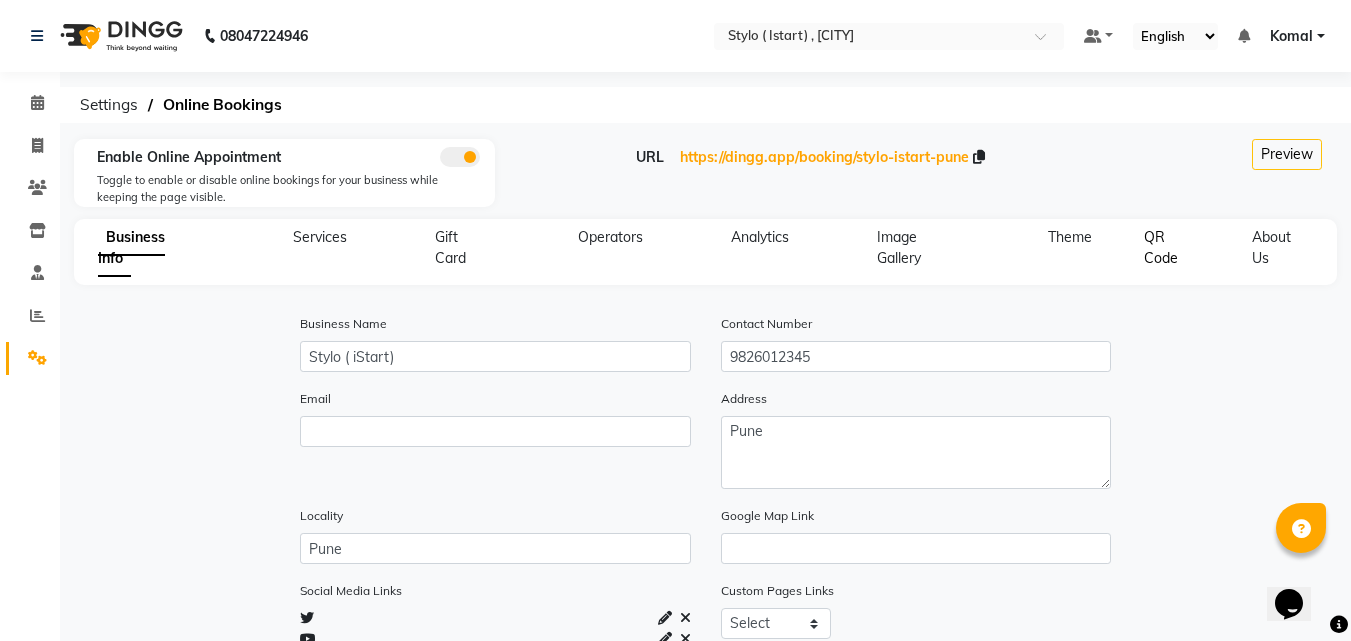 click on "QR Code" 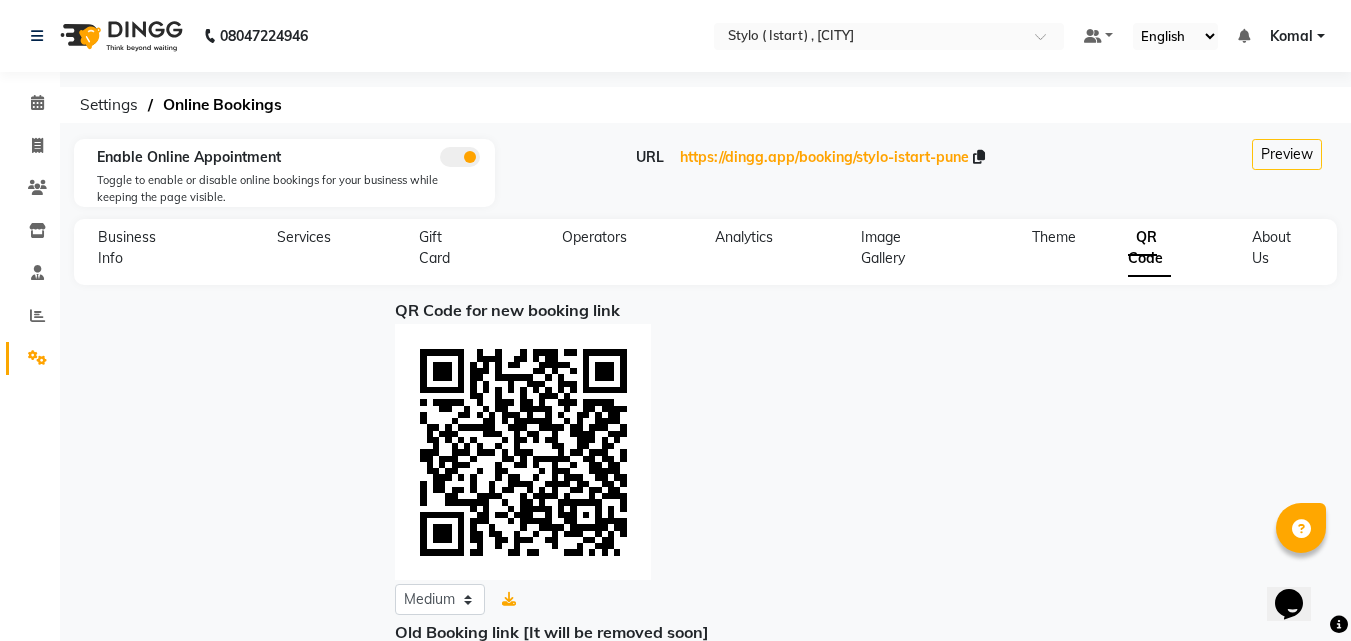 click at bounding box center [1244, 36] 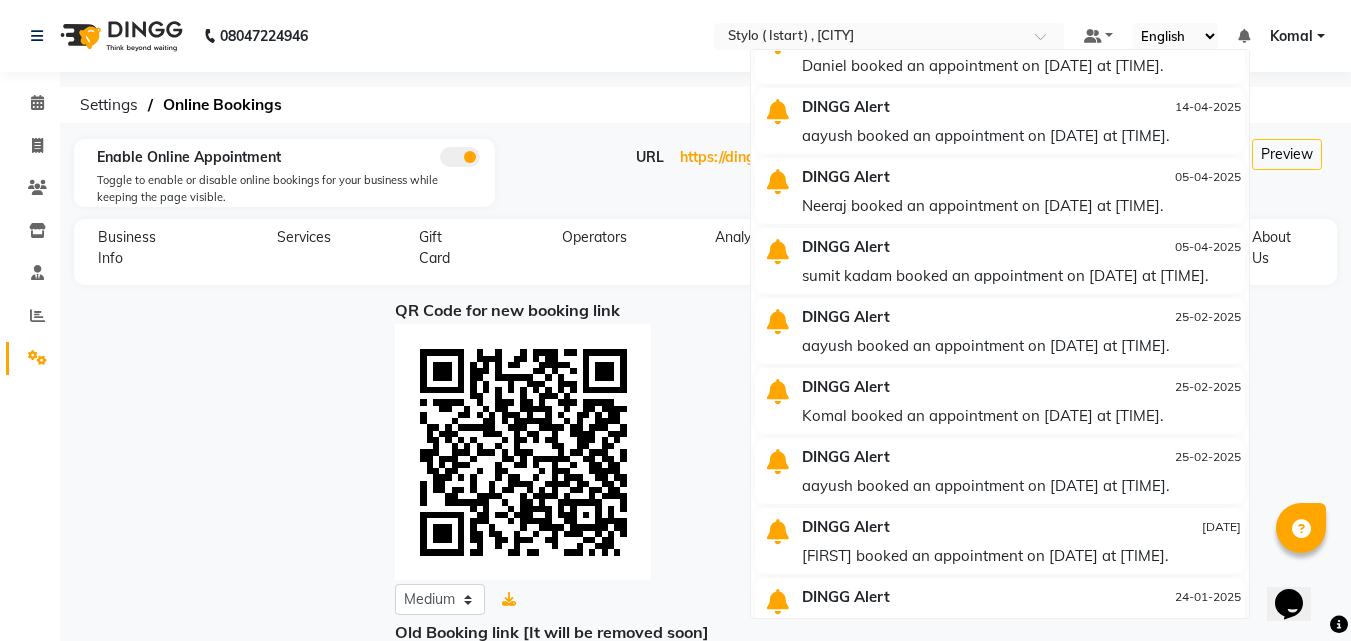 scroll, scrollTop: 415, scrollLeft: 0, axis: vertical 